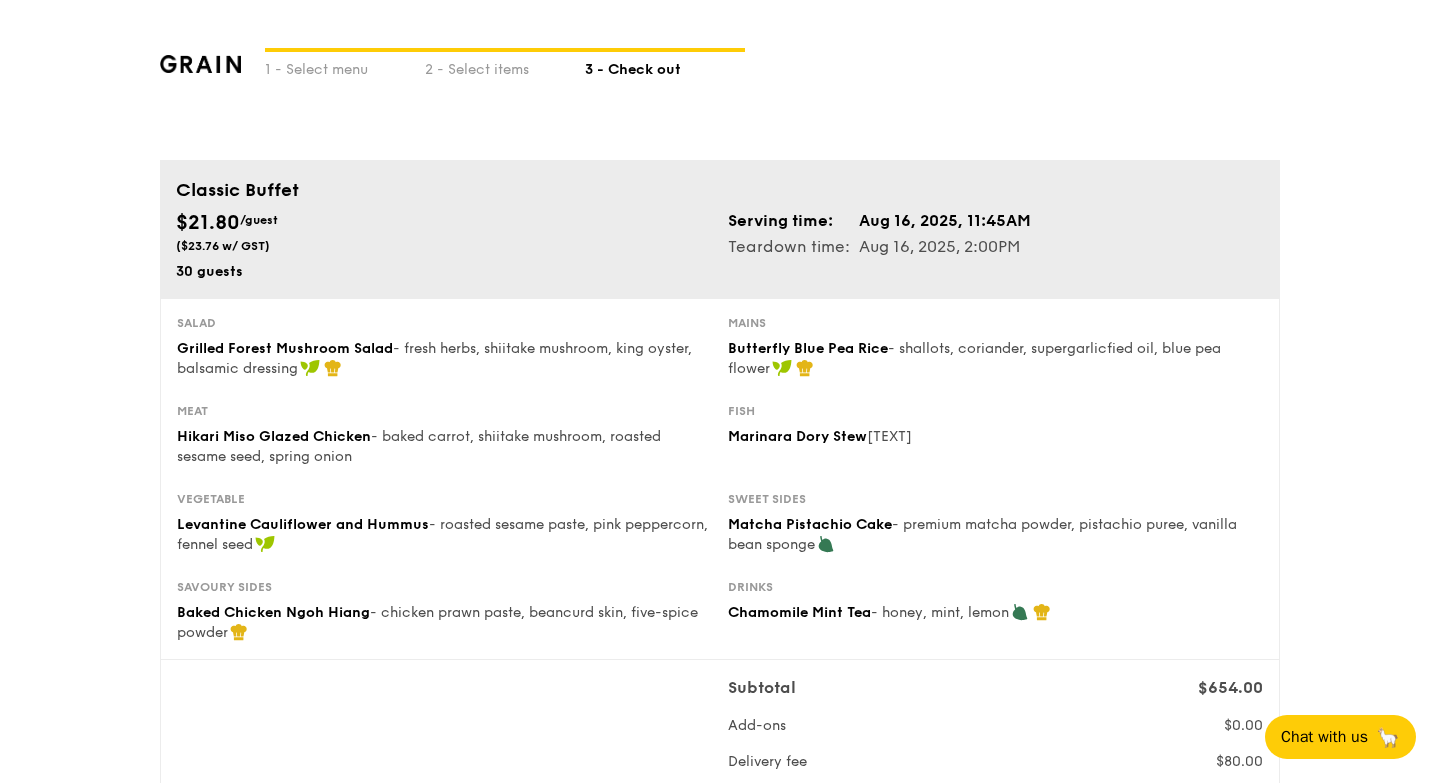 scroll, scrollTop: 0, scrollLeft: 0, axis: both 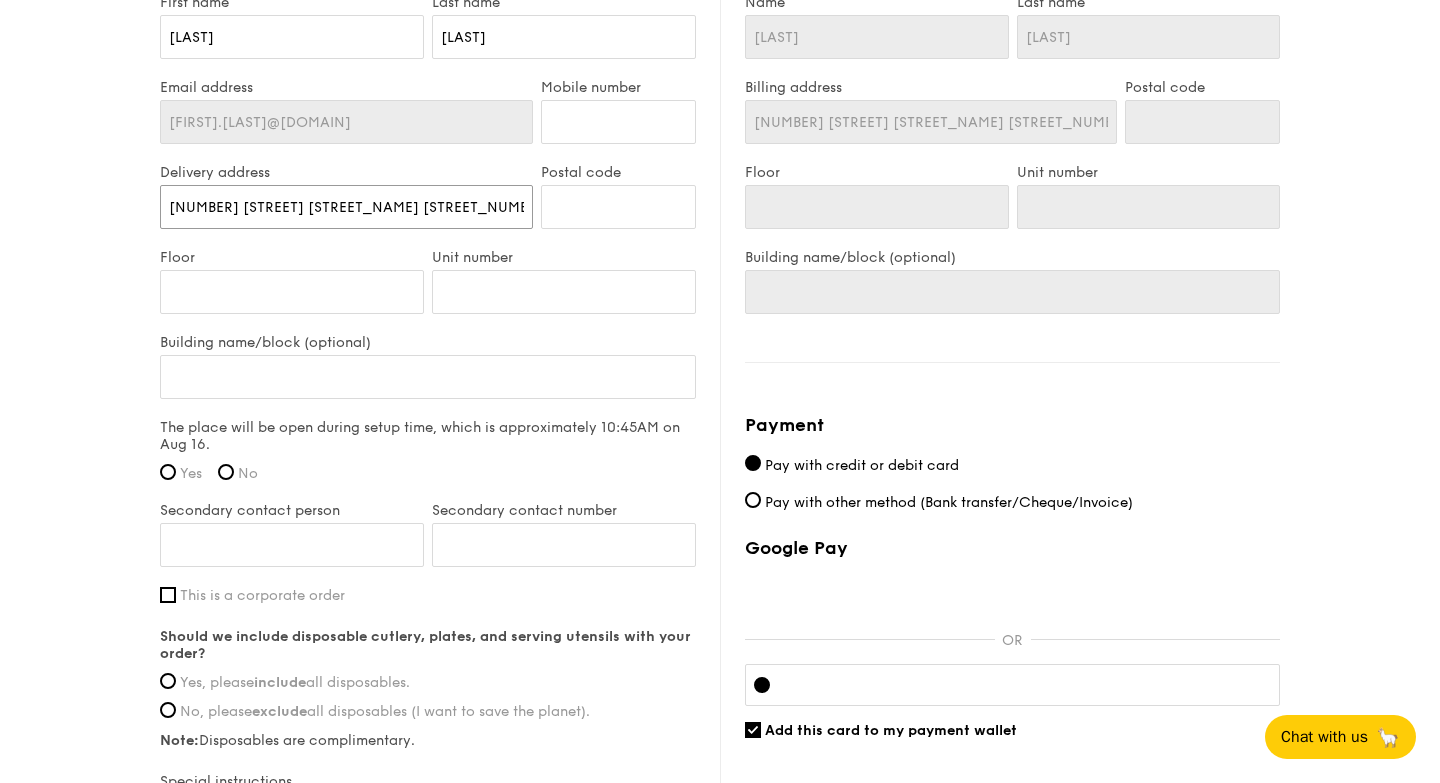 click on "[NUMBER] [STREET] [STREET_NAME] [STREET_NUMBER]" at bounding box center [346, 207] 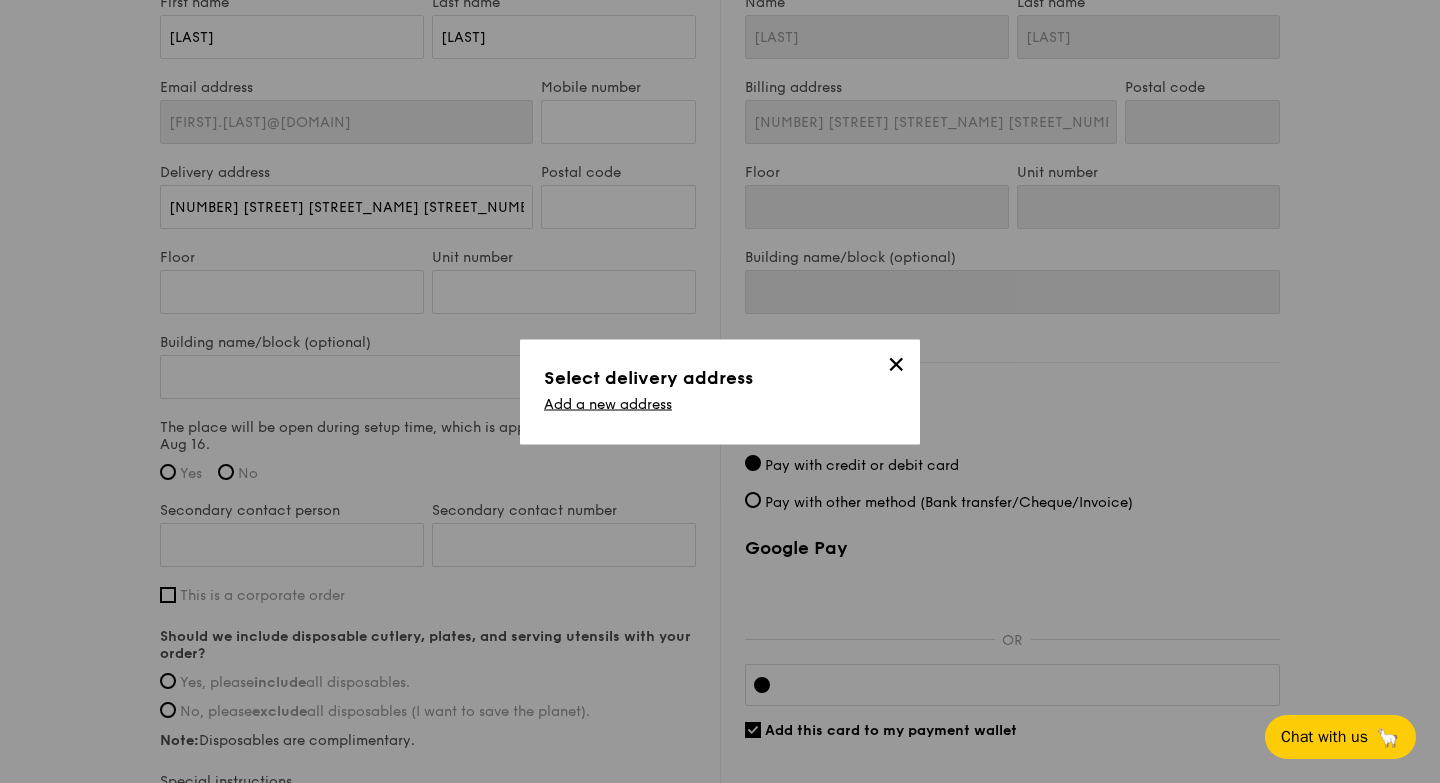 click on "✕" at bounding box center [896, 367] 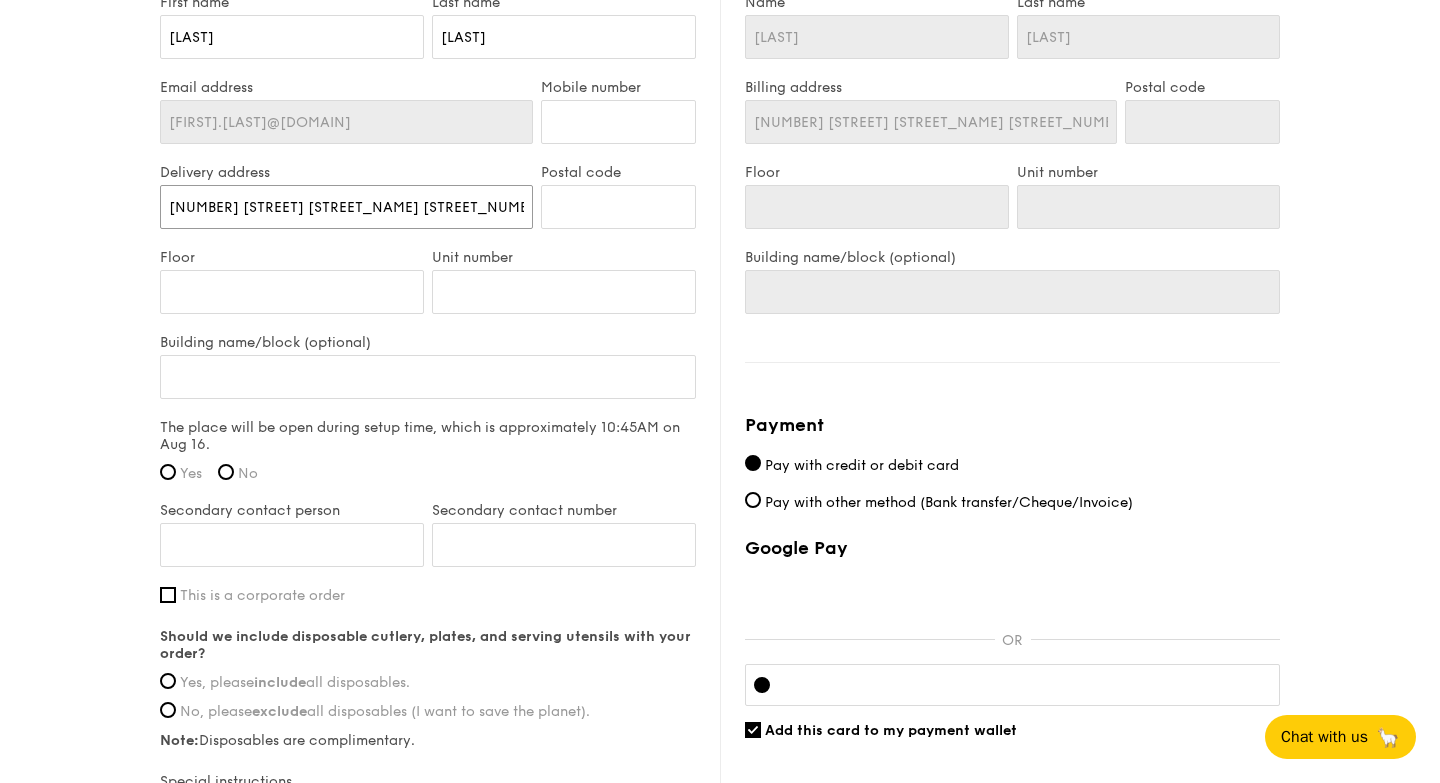 click on "[NUMBER] [STREET] [STREET_NAME] [STREET_NUMBER]" at bounding box center [346, 207] 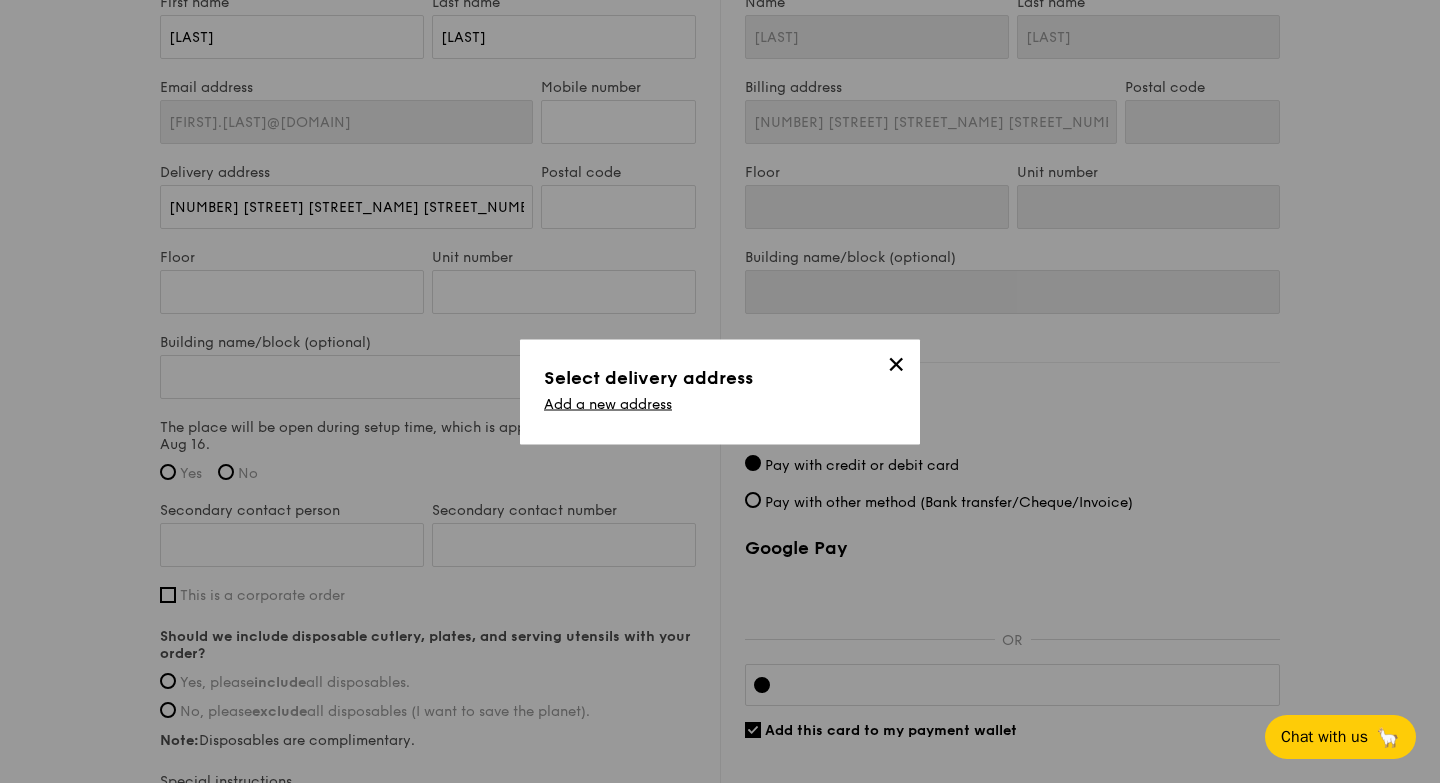 click on "✕
Select delivery address
Add a new address" at bounding box center [720, 391] 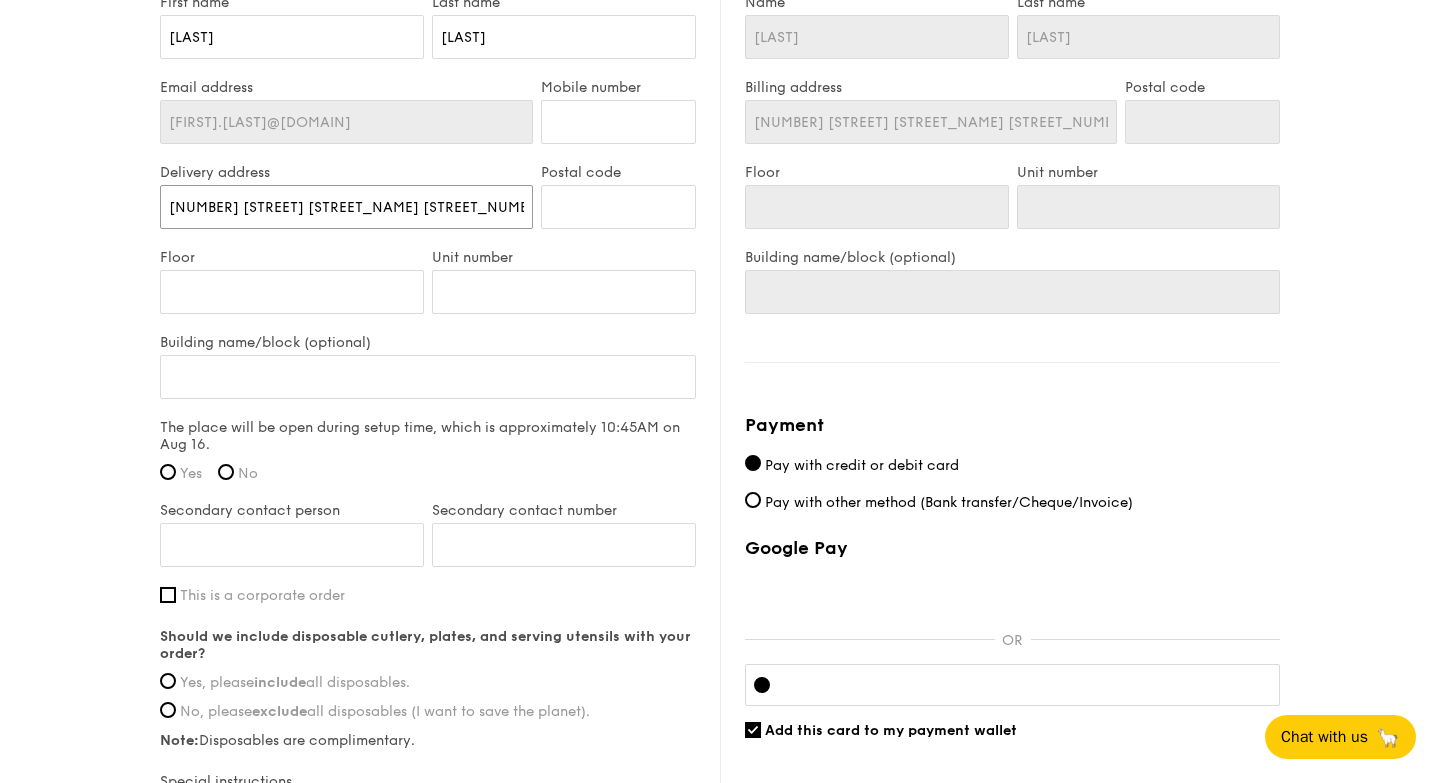 click on "[NUMBER] [STREET] [STREET_NAME] [STREET_NUMBER]" at bounding box center (346, 207) 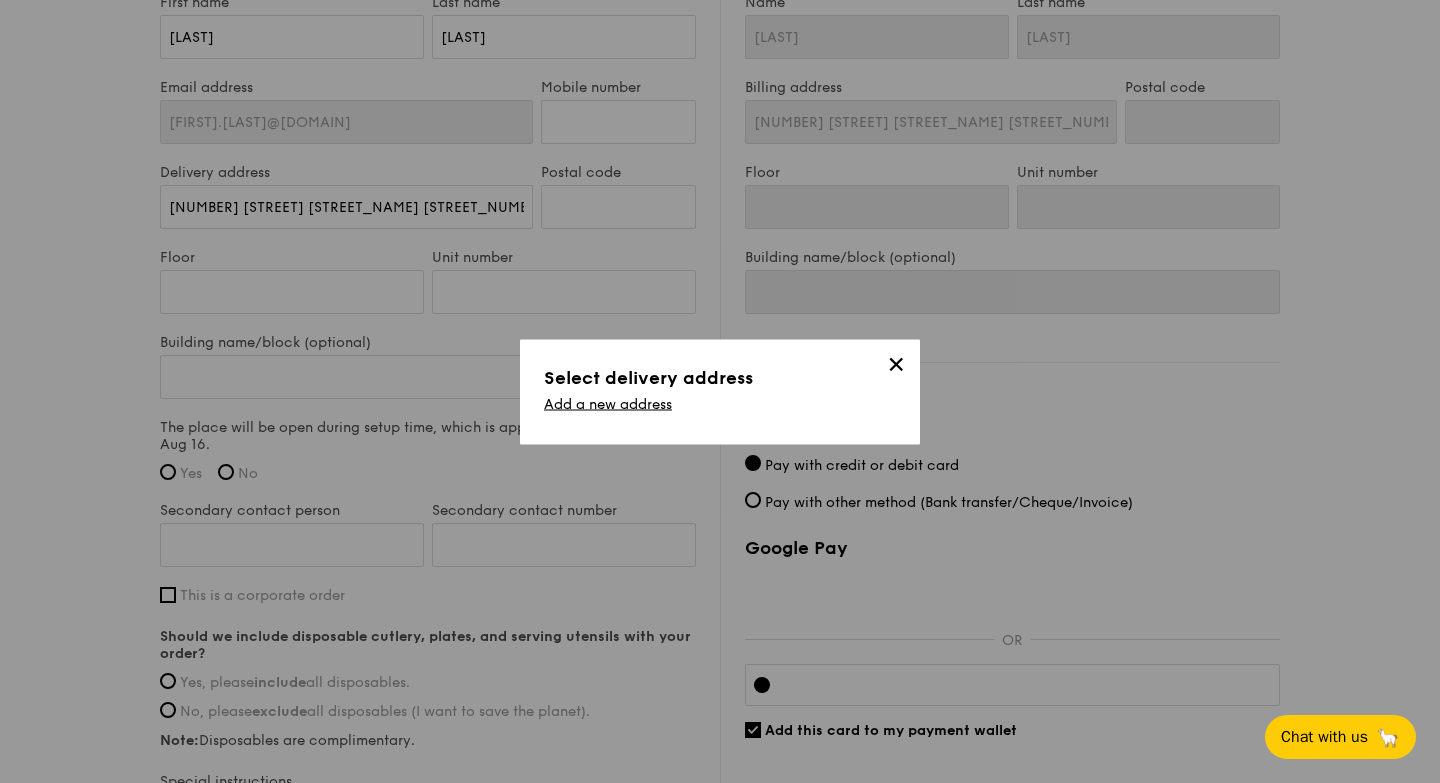 click on "✕
Select delivery address
Add a new address" at bounding box center [720, 391] 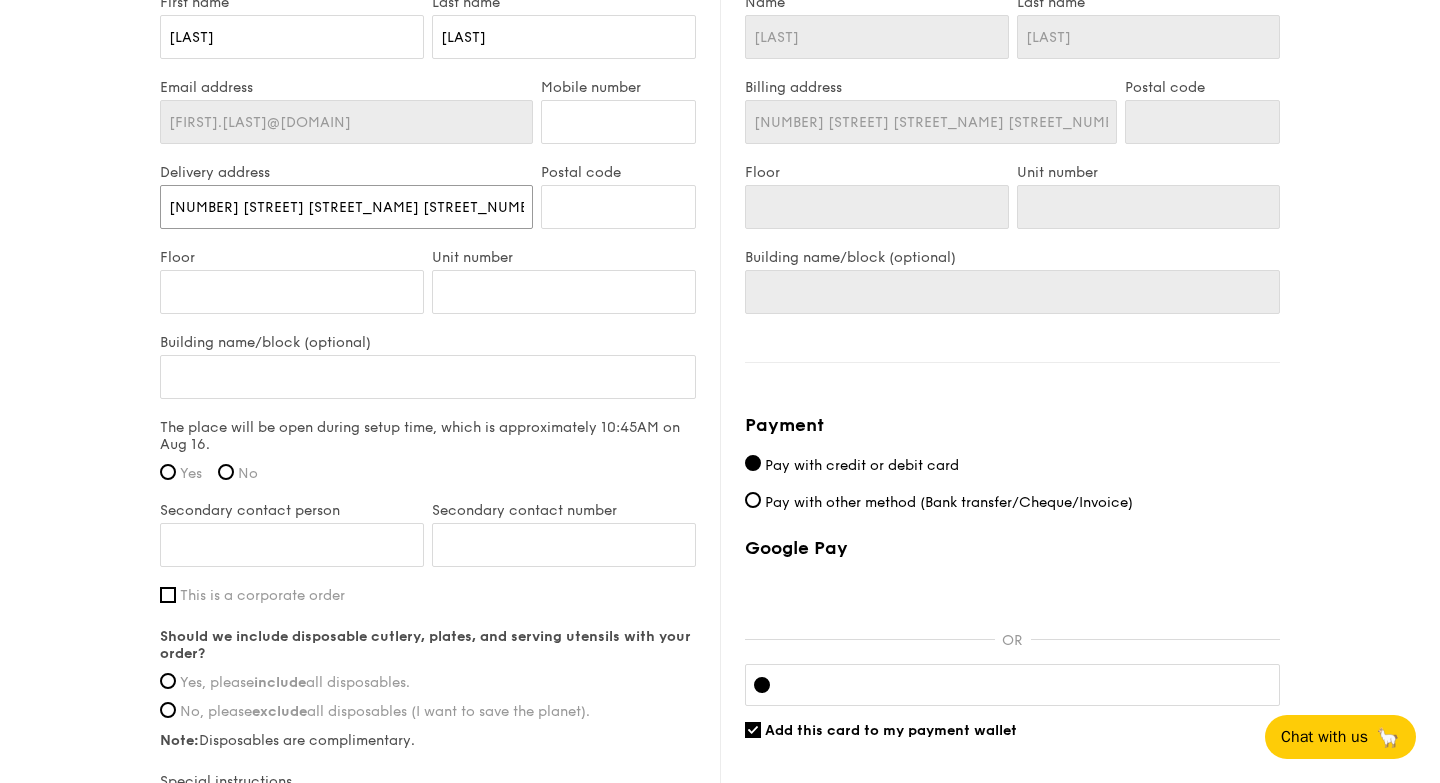click on "[NUMBER] [STREET] [STREET_NAME] [STREET_NUMBER]" at bounding box center (346, 207) 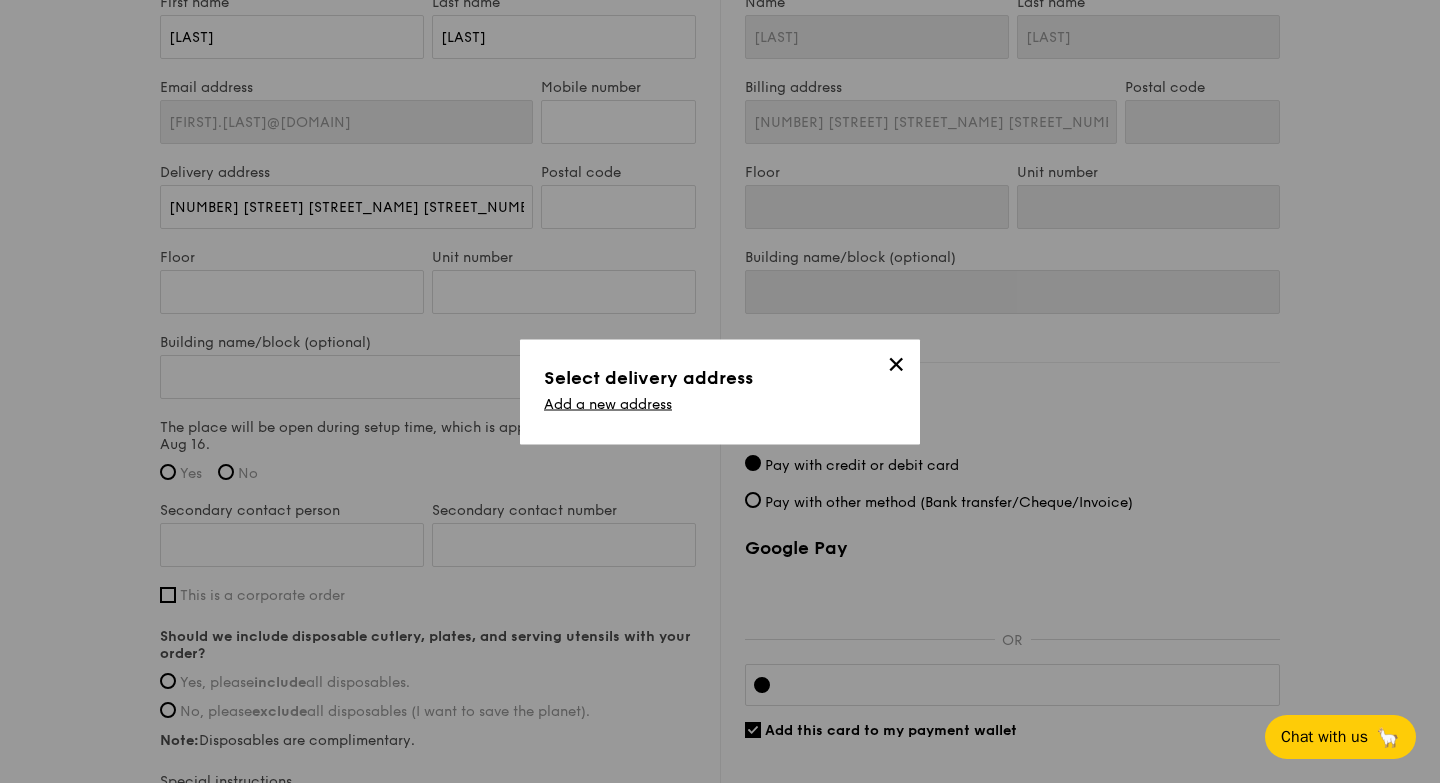 click on "✕
Select delivery address
Add a new address" at bounding box center (720, 391) 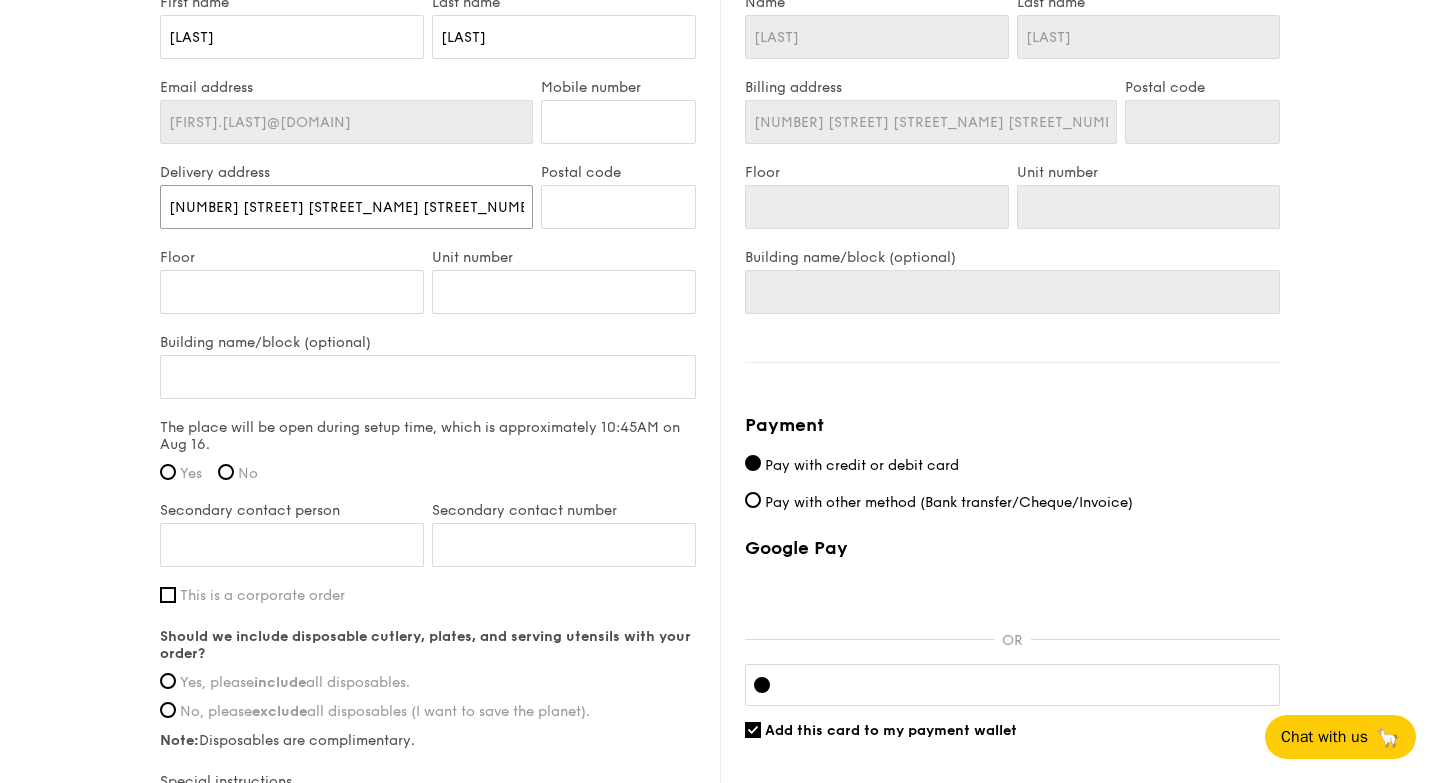 click on "[NUMBER] [STREET] [STREET_NAME] [STREET_NUMBER]" at bounding box center [346, 207] 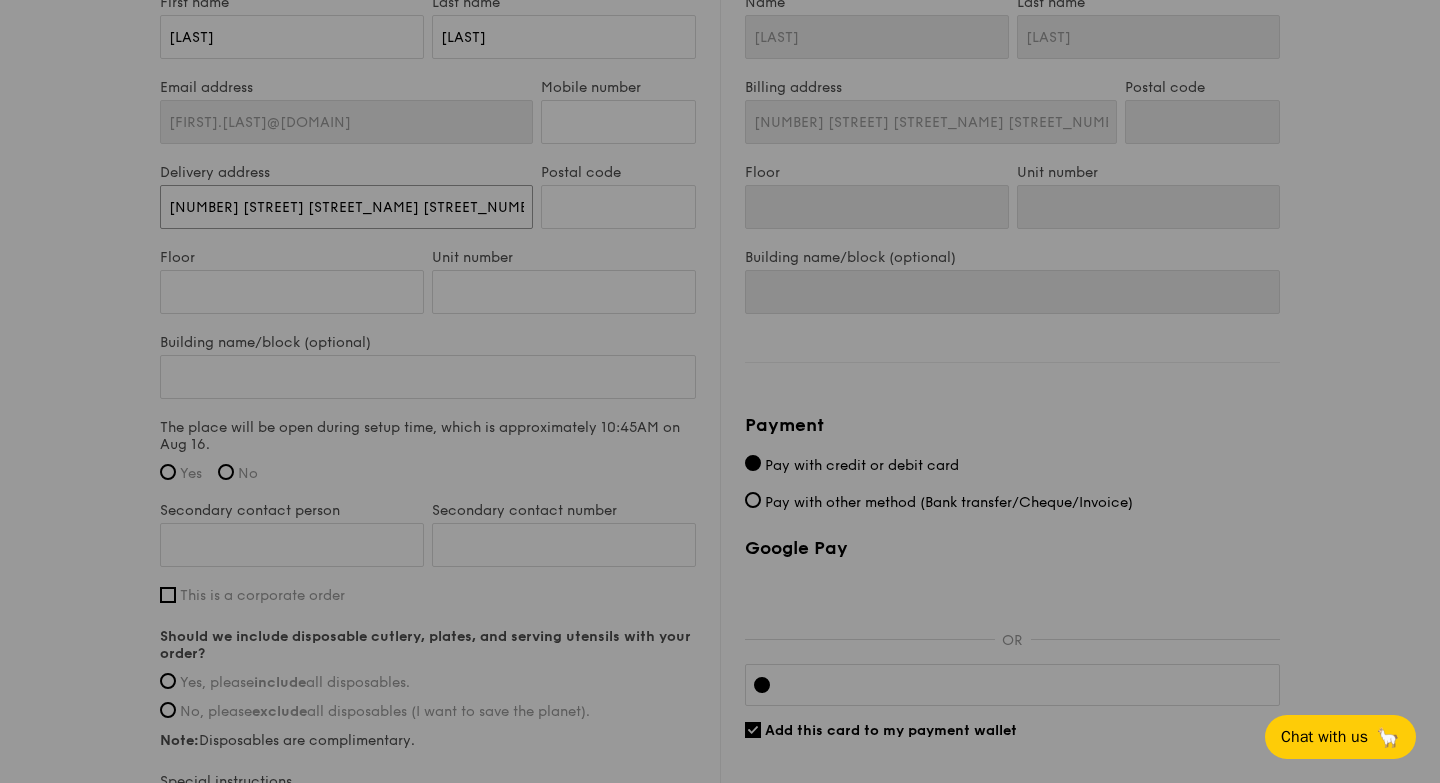 click on "[NUMBER] [STREET] [STREET_NAME] [STREET_NUMBER]" at bounding box center (346, 207) 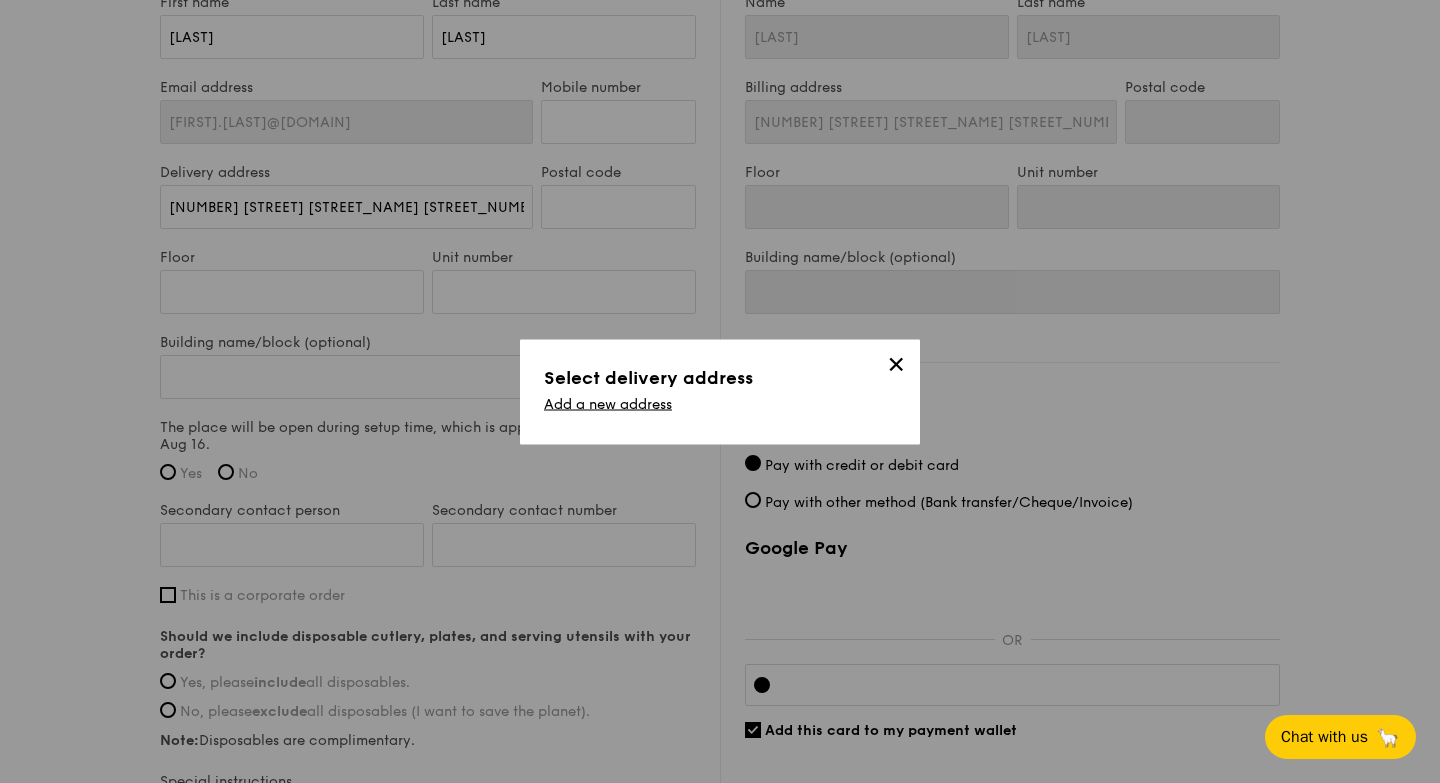 click on "✕
Select delivery address
Add a new address" at bounding box center [720, 391] 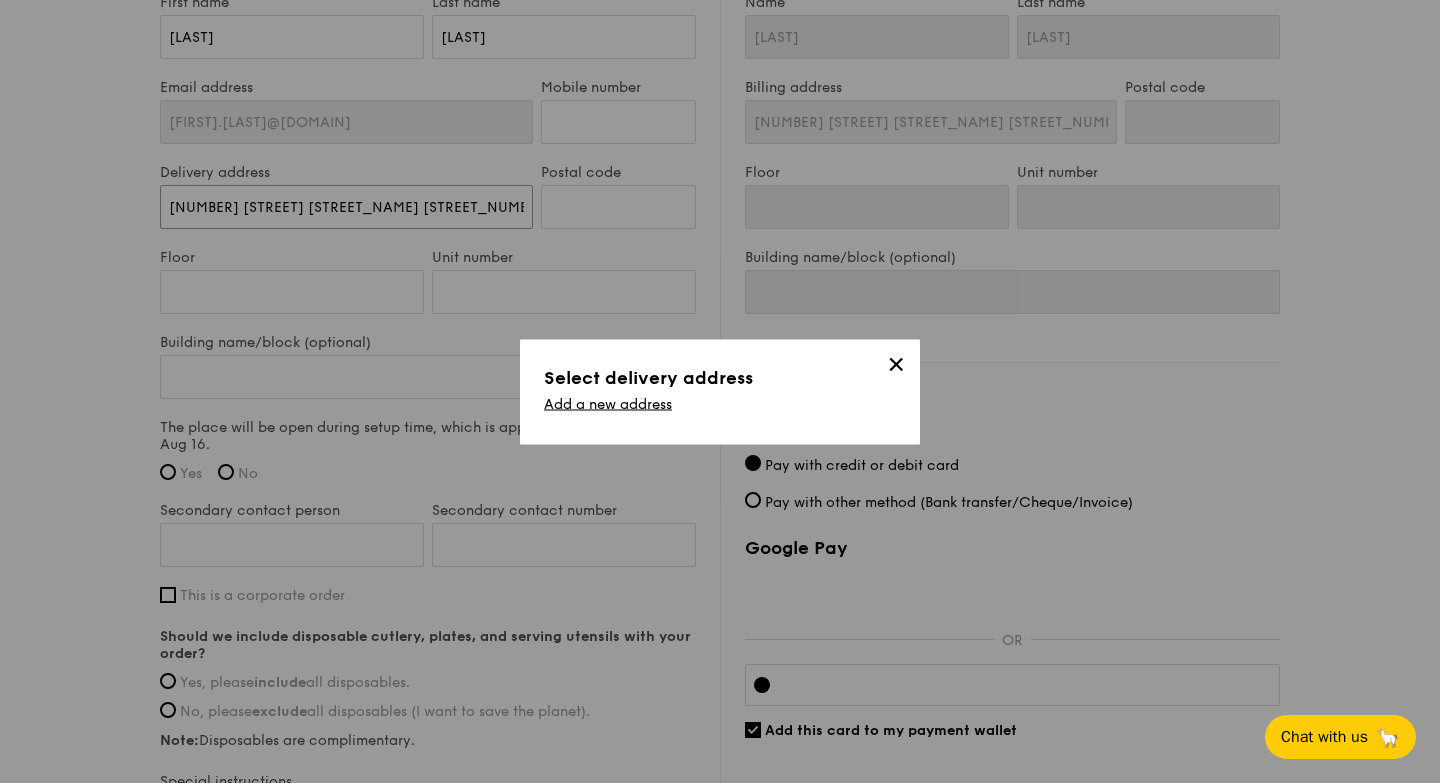 click on "[NUMBER] [STREET] [STREET_NAME] [STREET_NUMBER]" at bounding box center [346, 207] 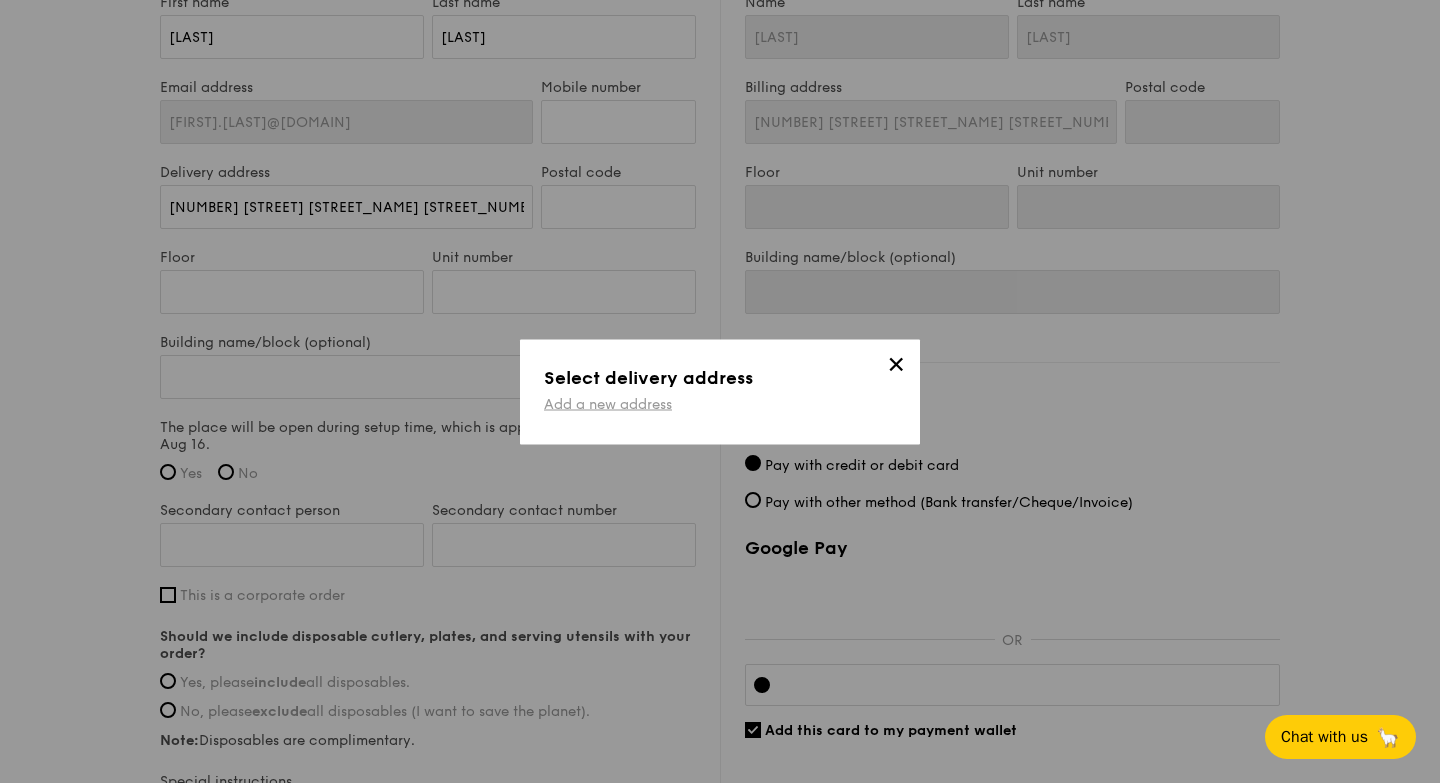 click on "Add a new address" at bounding box center [608, 403] 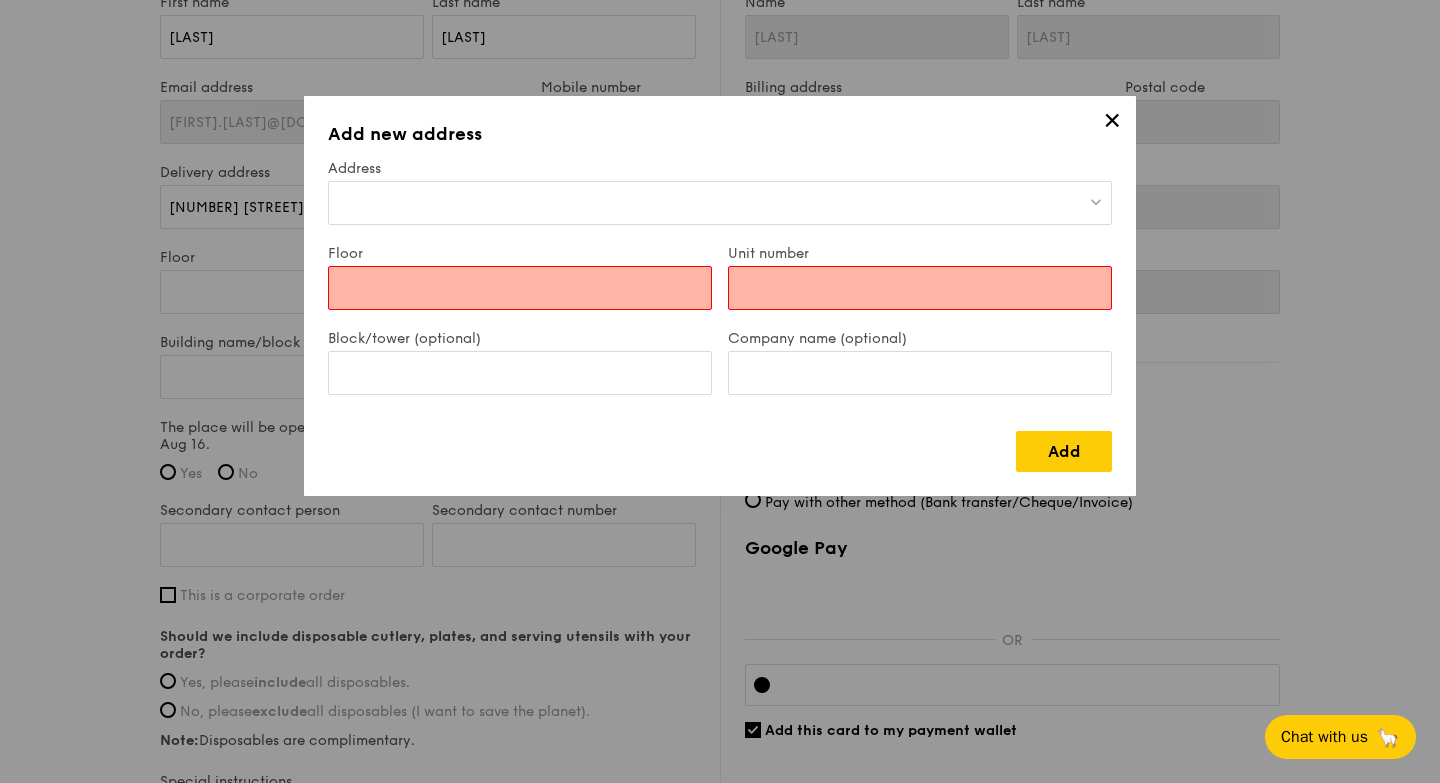 click on "Address" at bounding box center (720, 168) 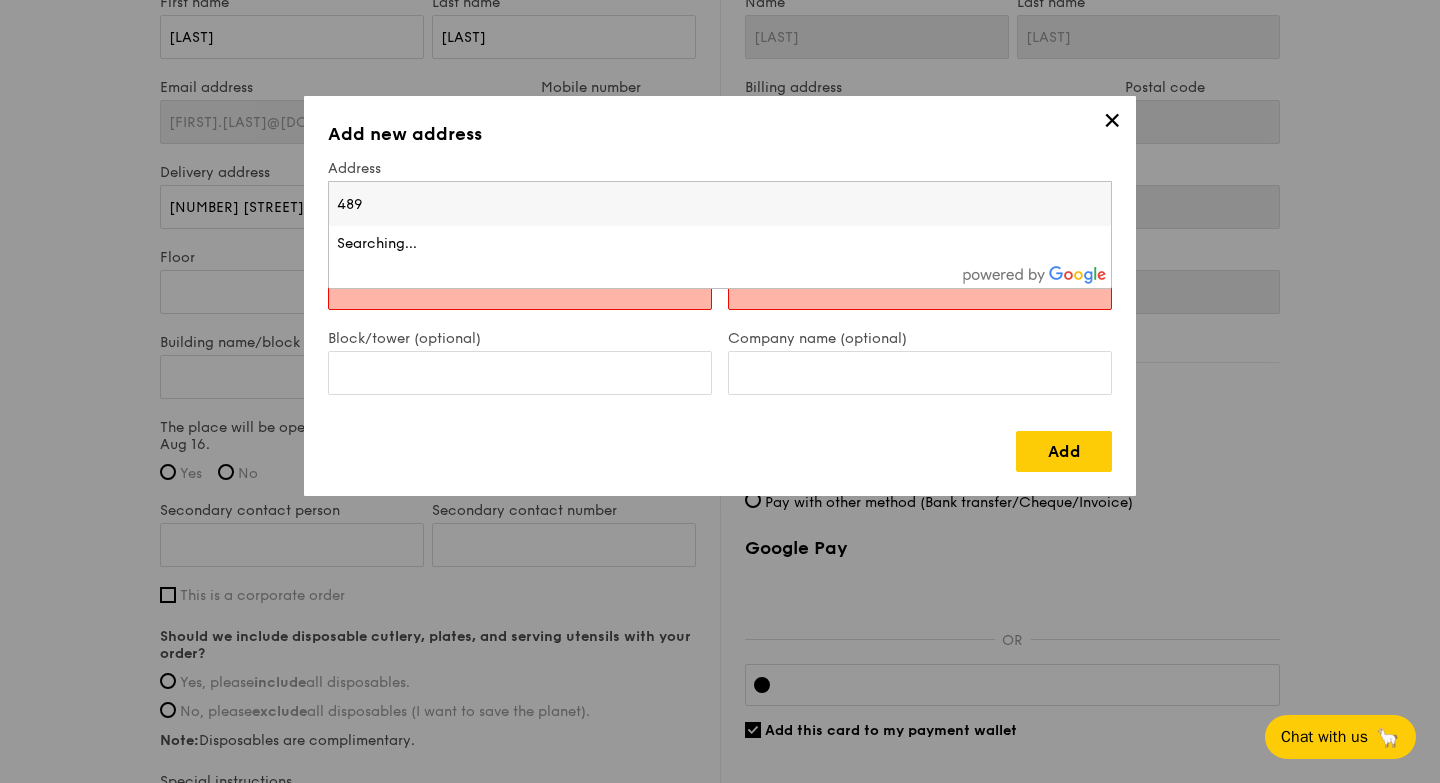 type on "489" 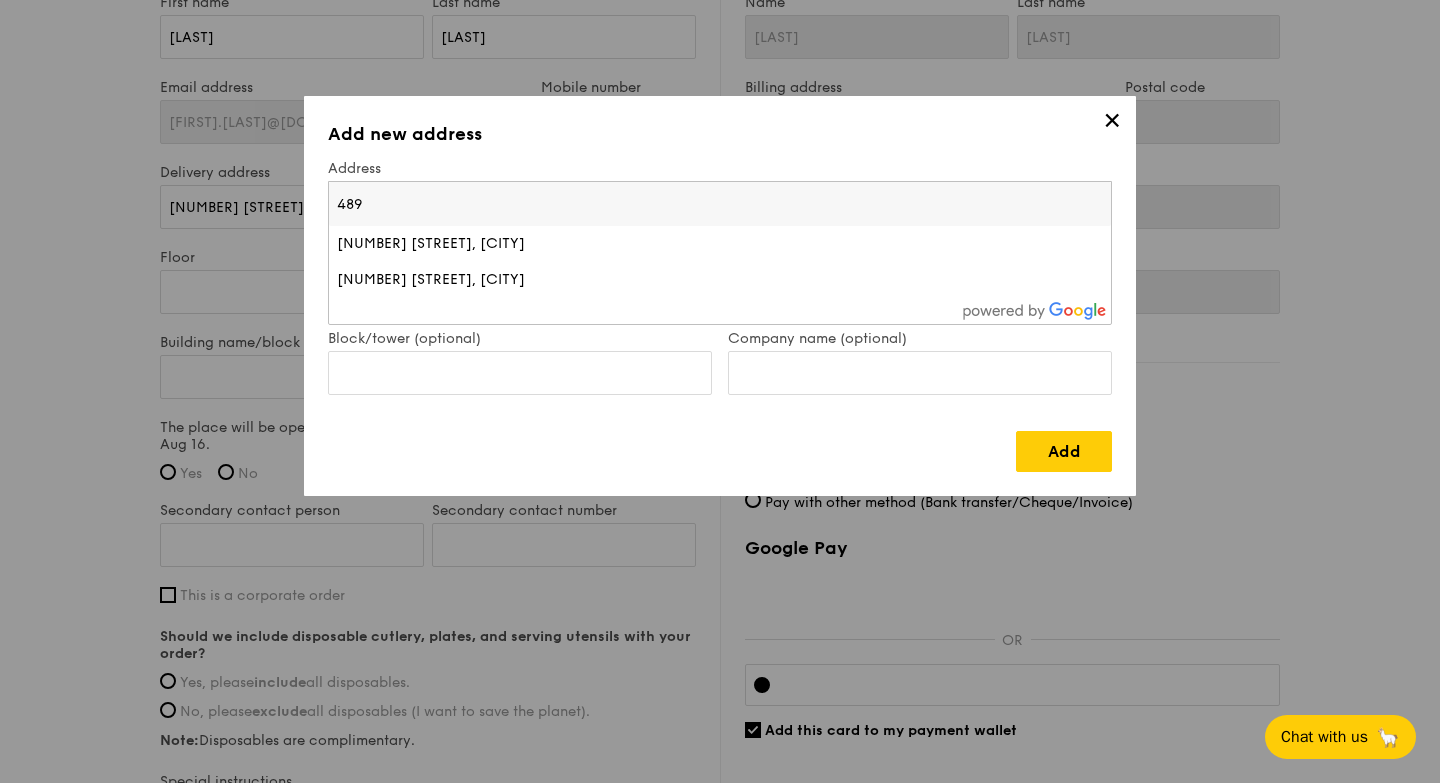 click on "✕" at bounding box center [1112, 124] 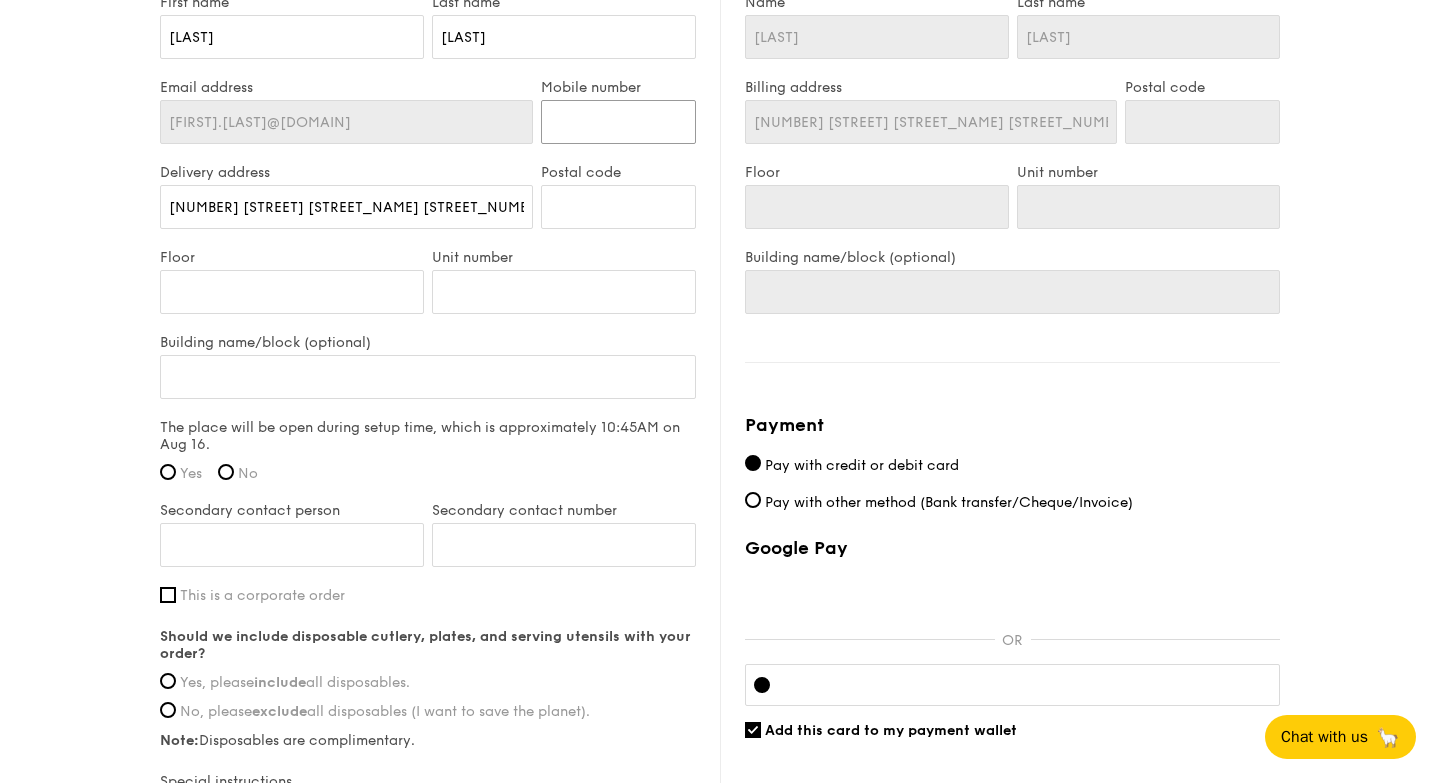 click on "[NUMBER]" at bounding box center (618, 122) 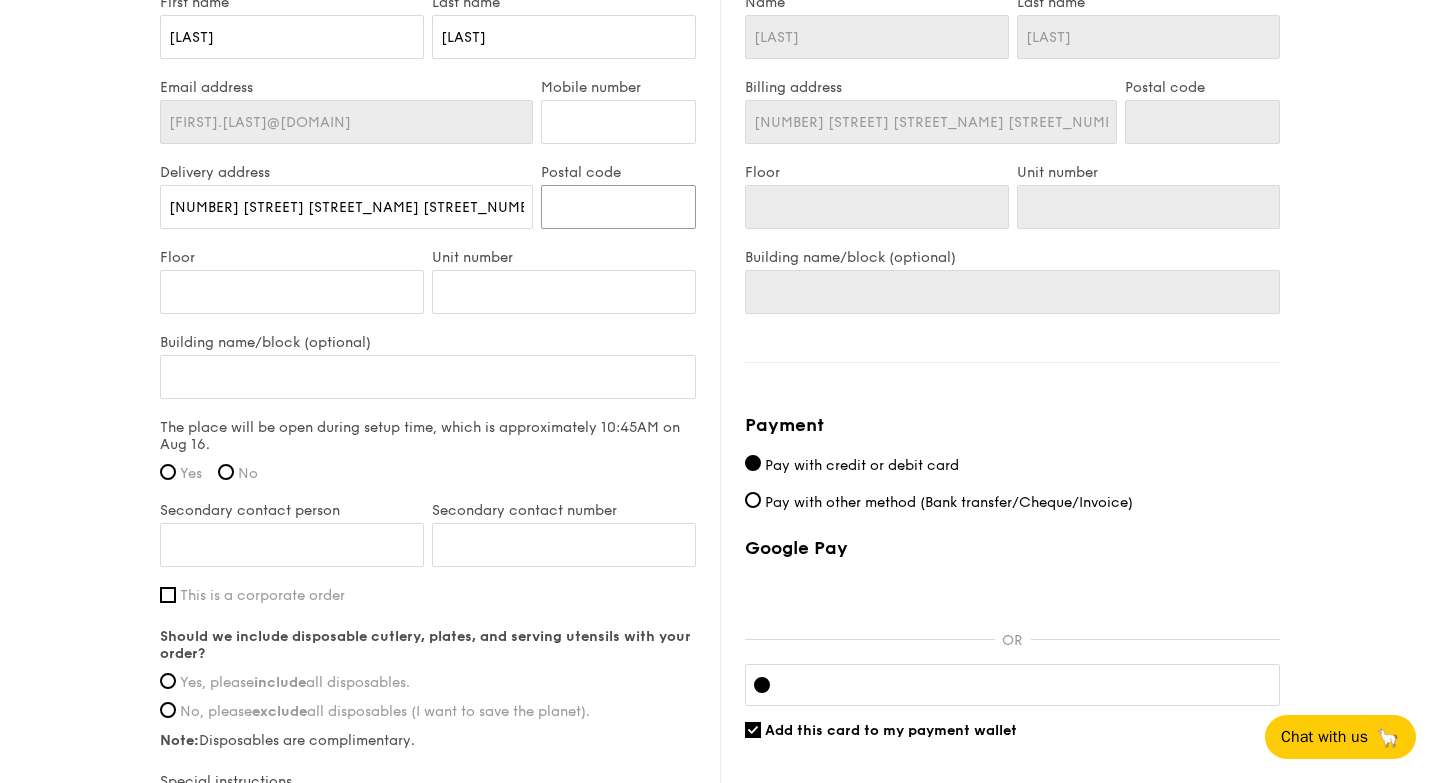 click on "Postal code" at bounding box center [618, 207] 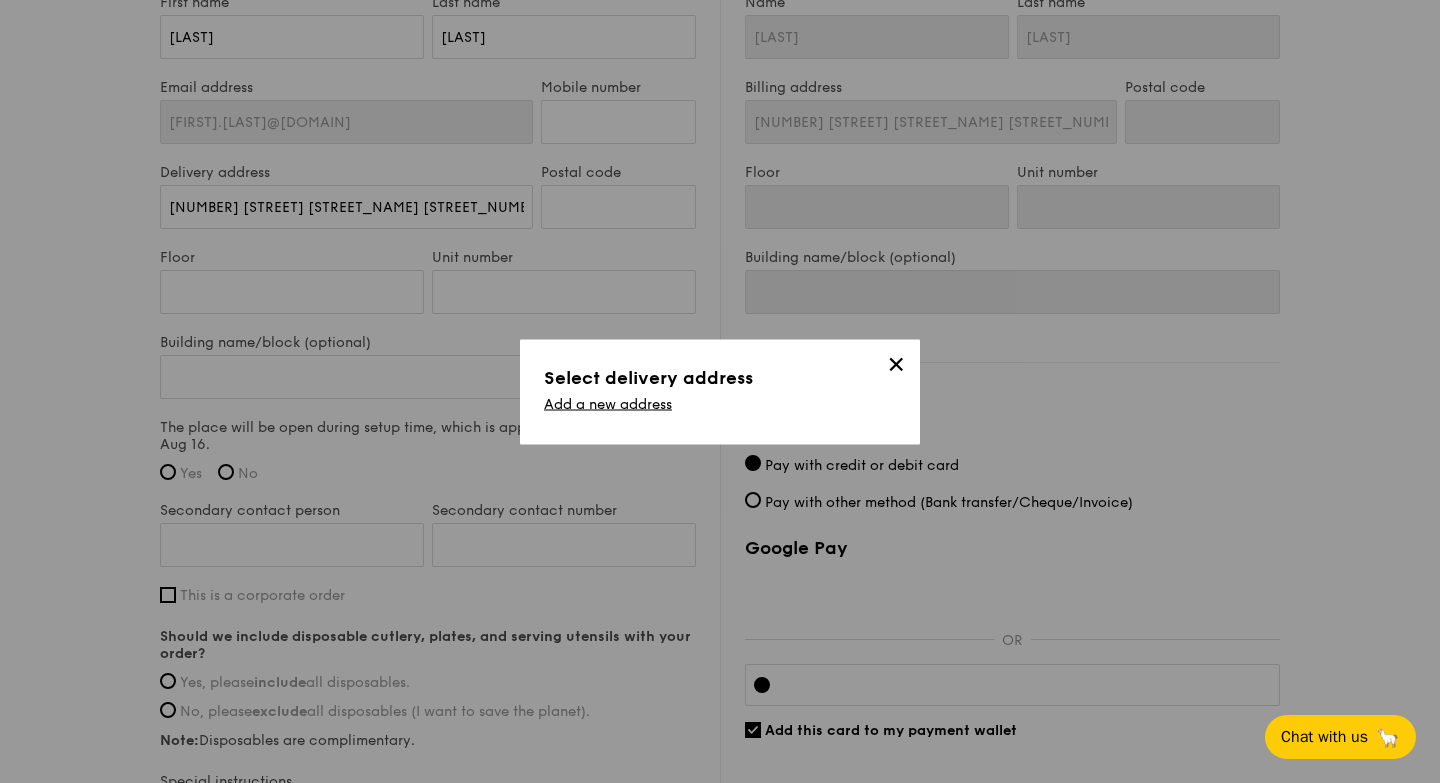 click on "✕
Select delivery address
Add a new address" at bounding box center (720, 391) 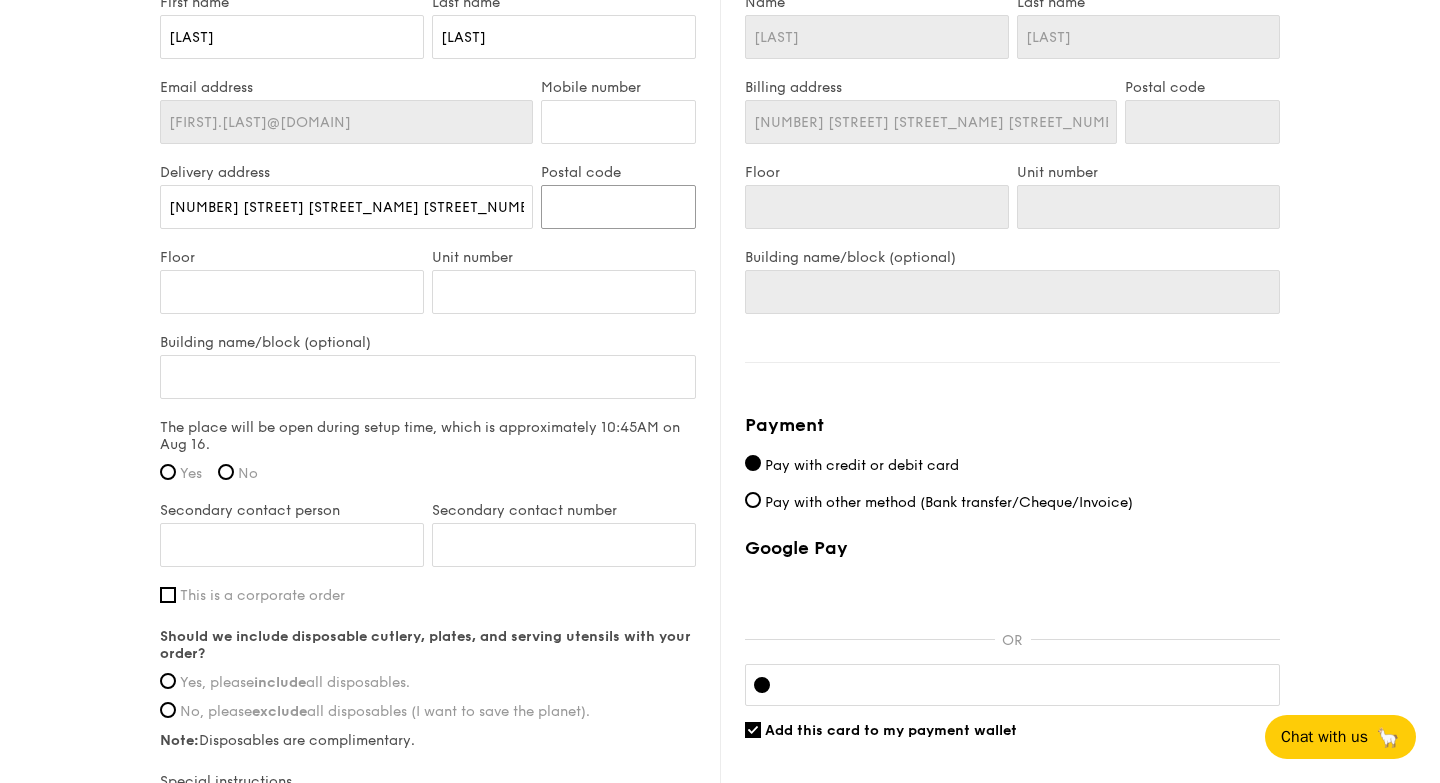 click on "Postal code" at bounding box center (618, 207) 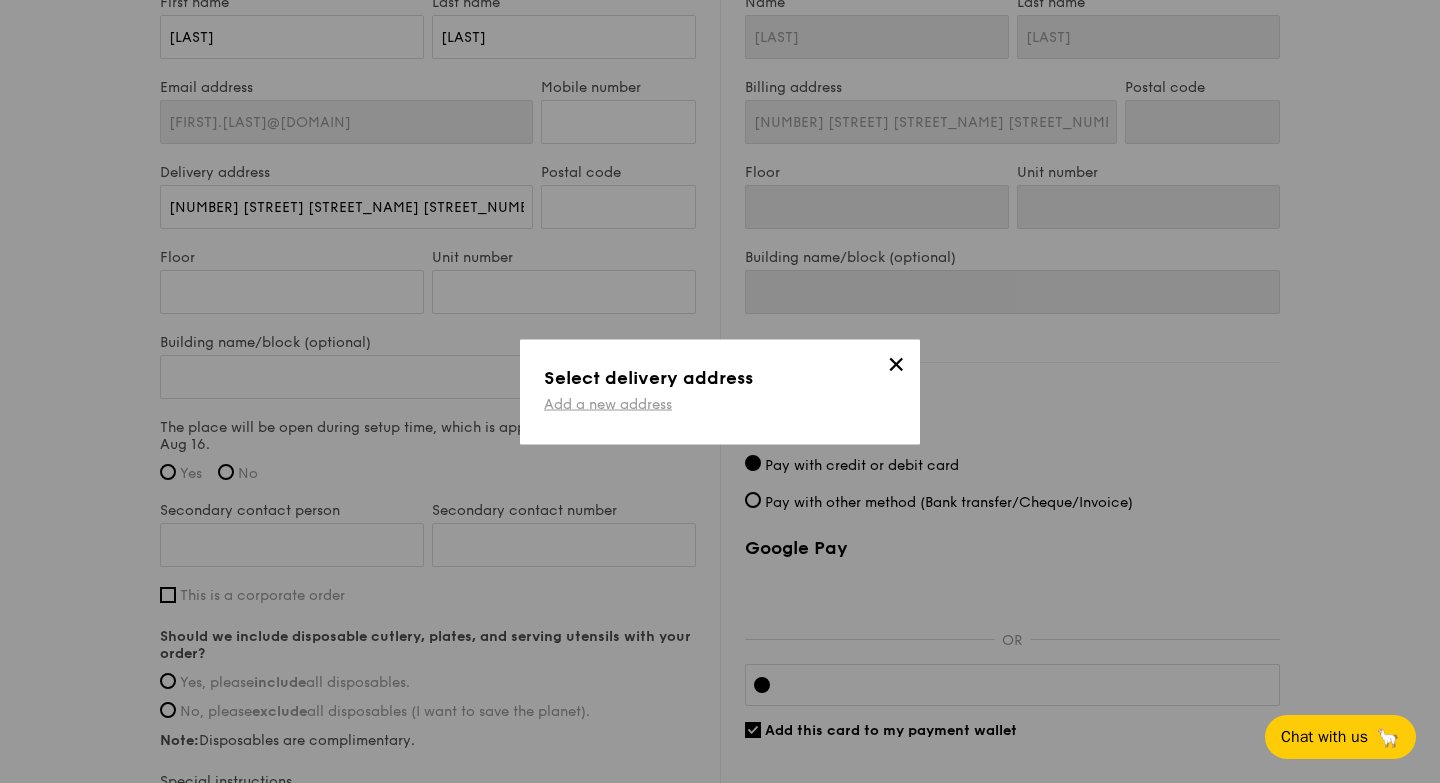 click on "Add a new address" at bounding box center [608, 403] 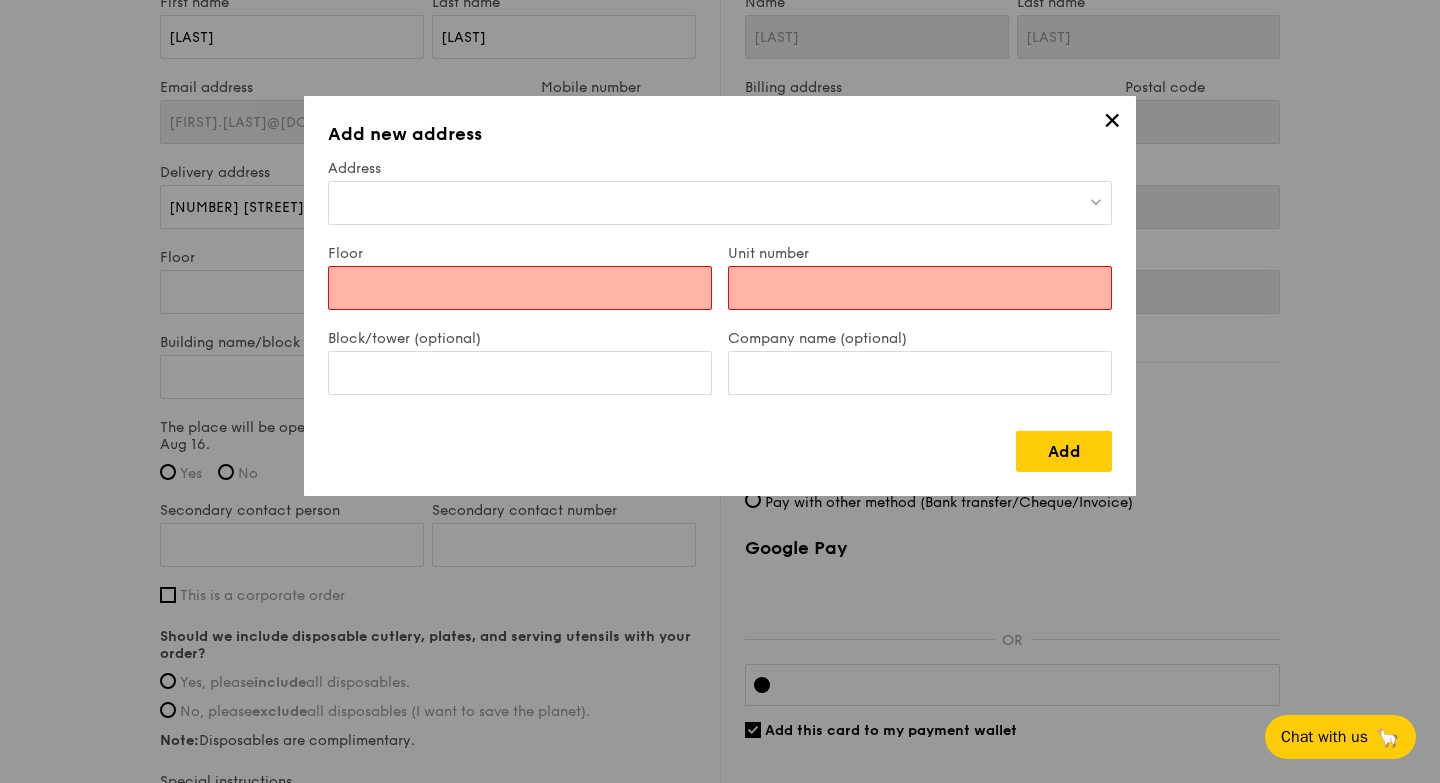 click at bounding box center [720, 203] 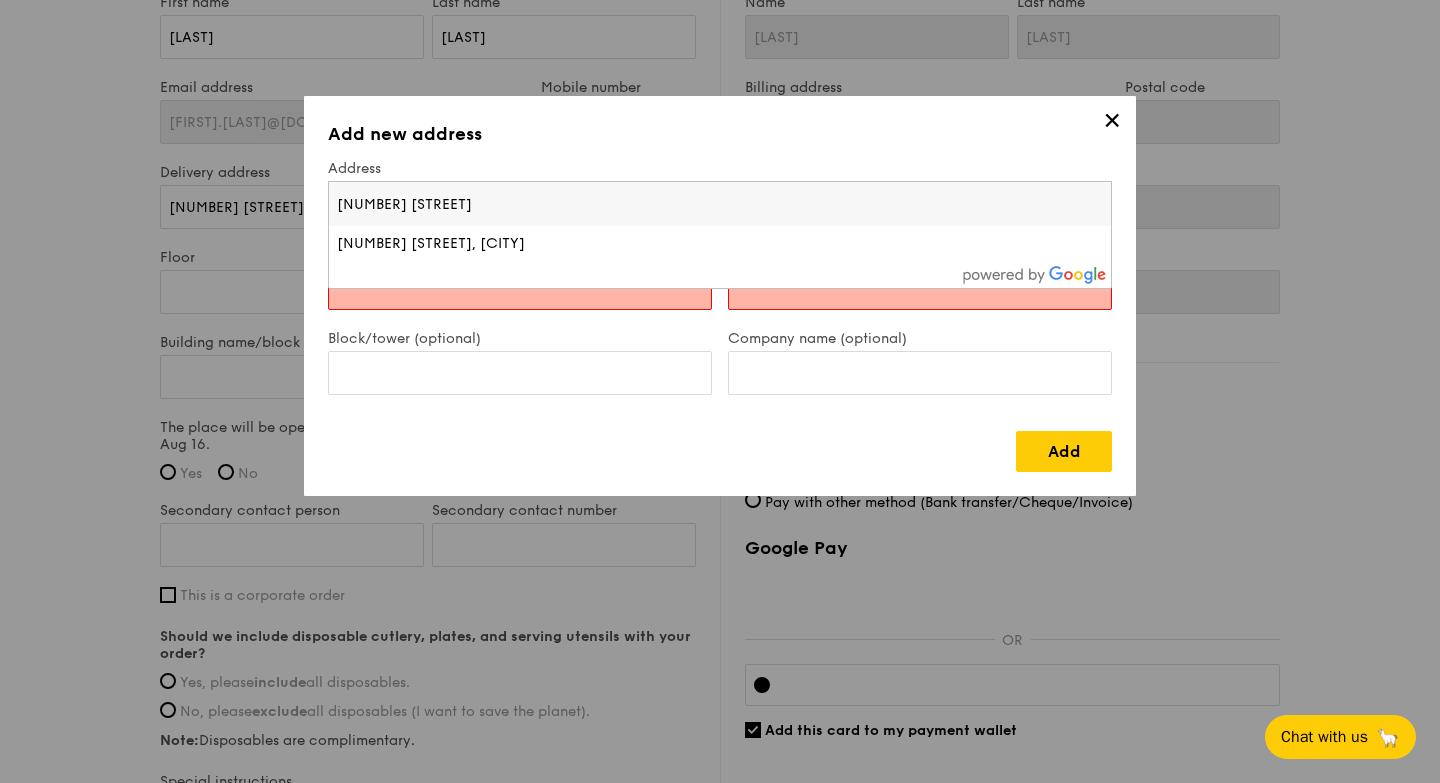 type on "[NUMBER]" 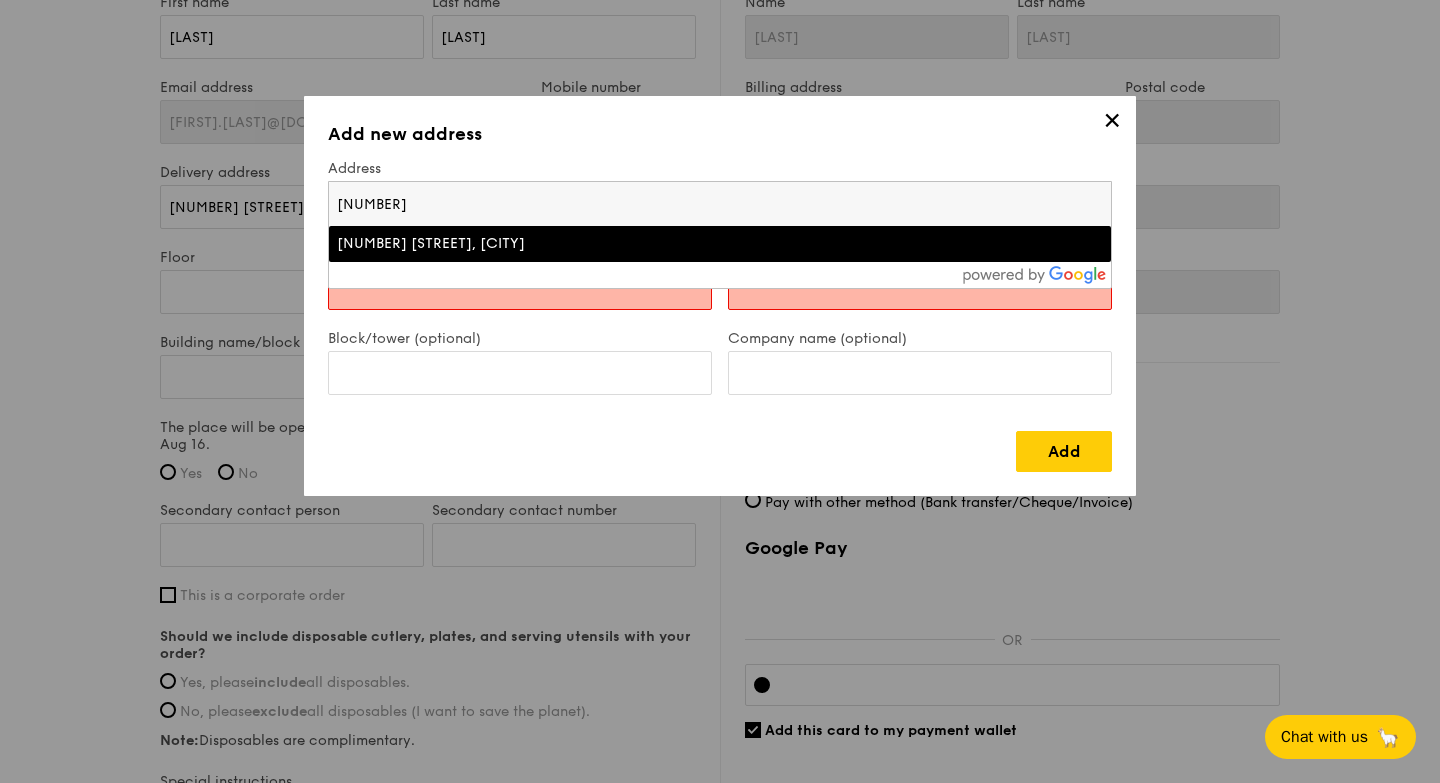 click on "[NUMBER] [STREET], [CITY]" at bounding box center [624, 244] 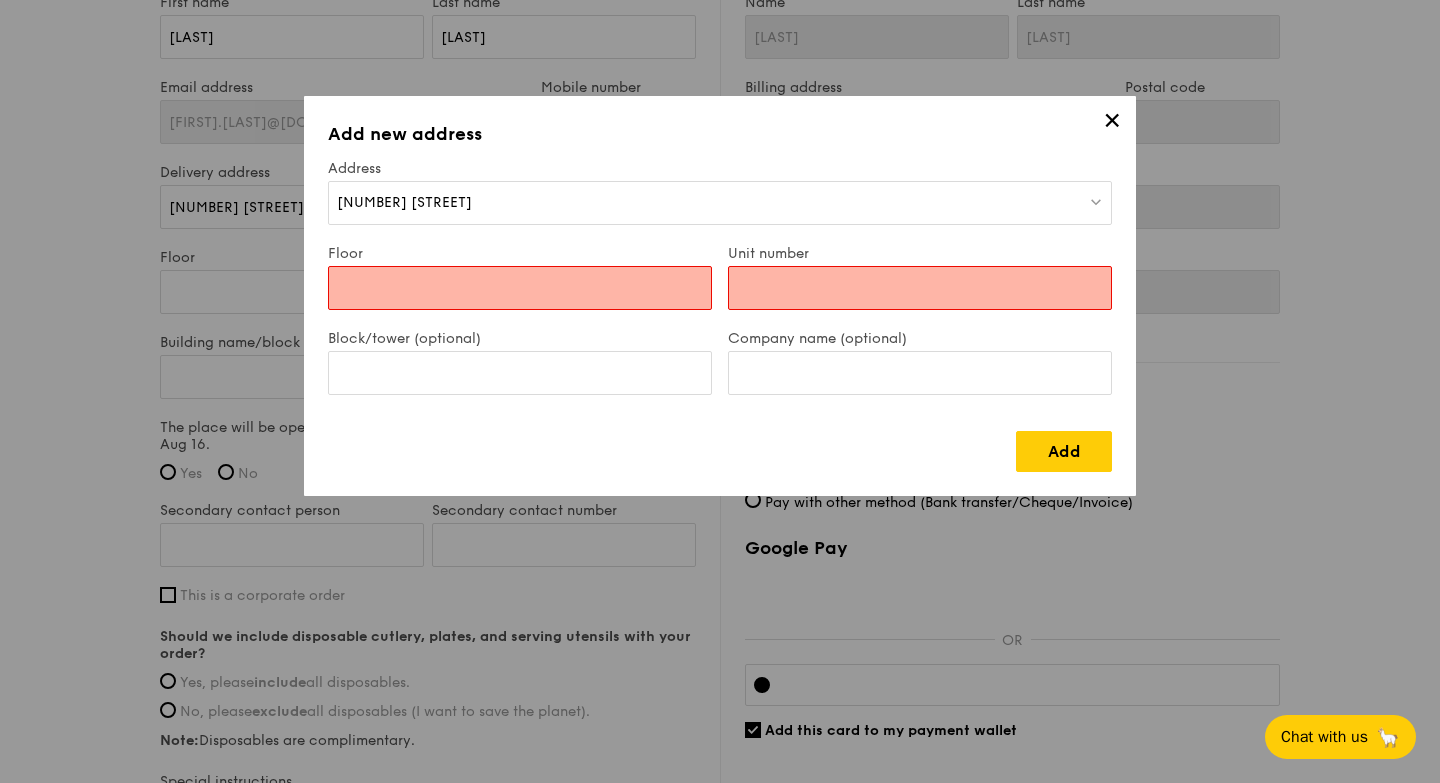 click on "[NUMBER] [STREET]" at bounding box center (720, 203) 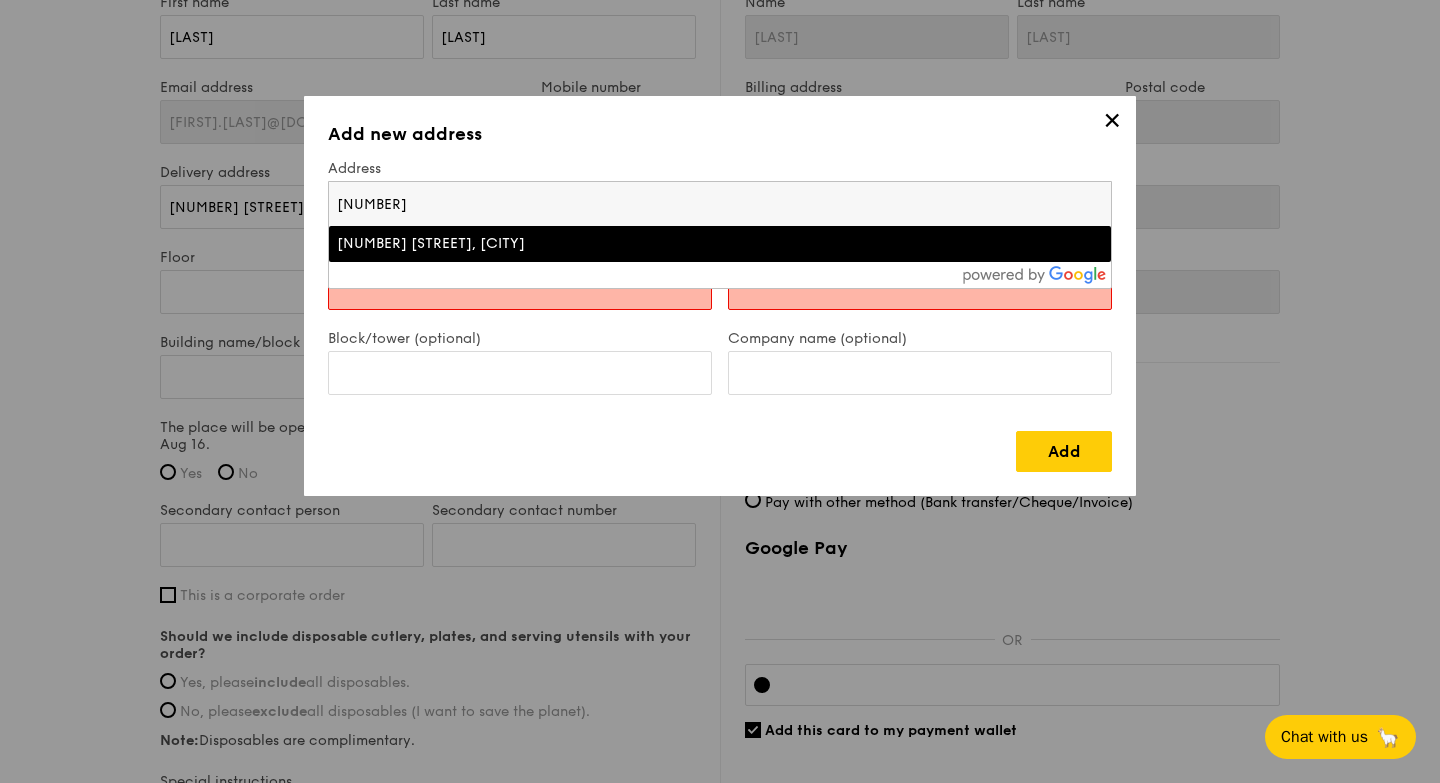 click on "[NUMBER] [STREET], [CITY]" at bounding box center [624, 244] 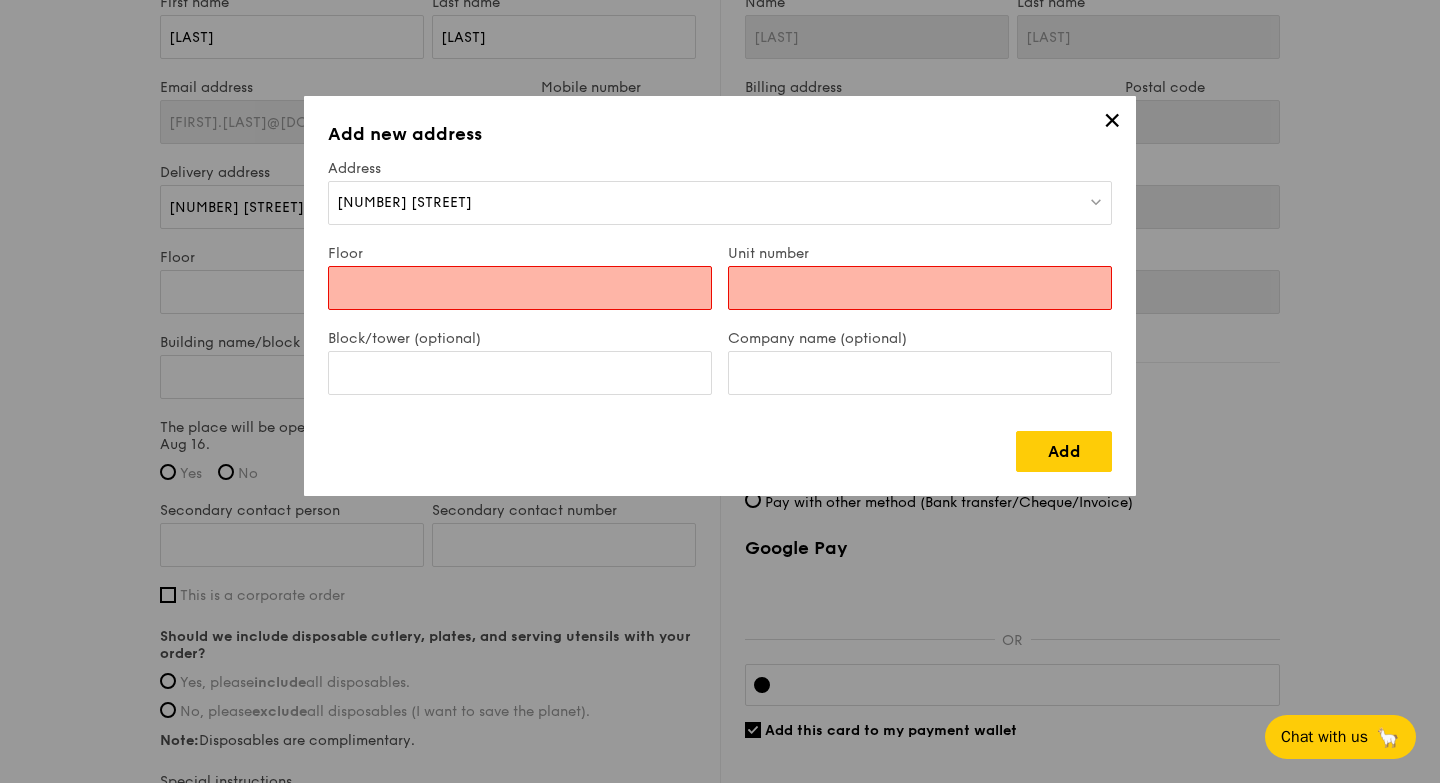 click on "Floor" at bounding box center (520, 288) 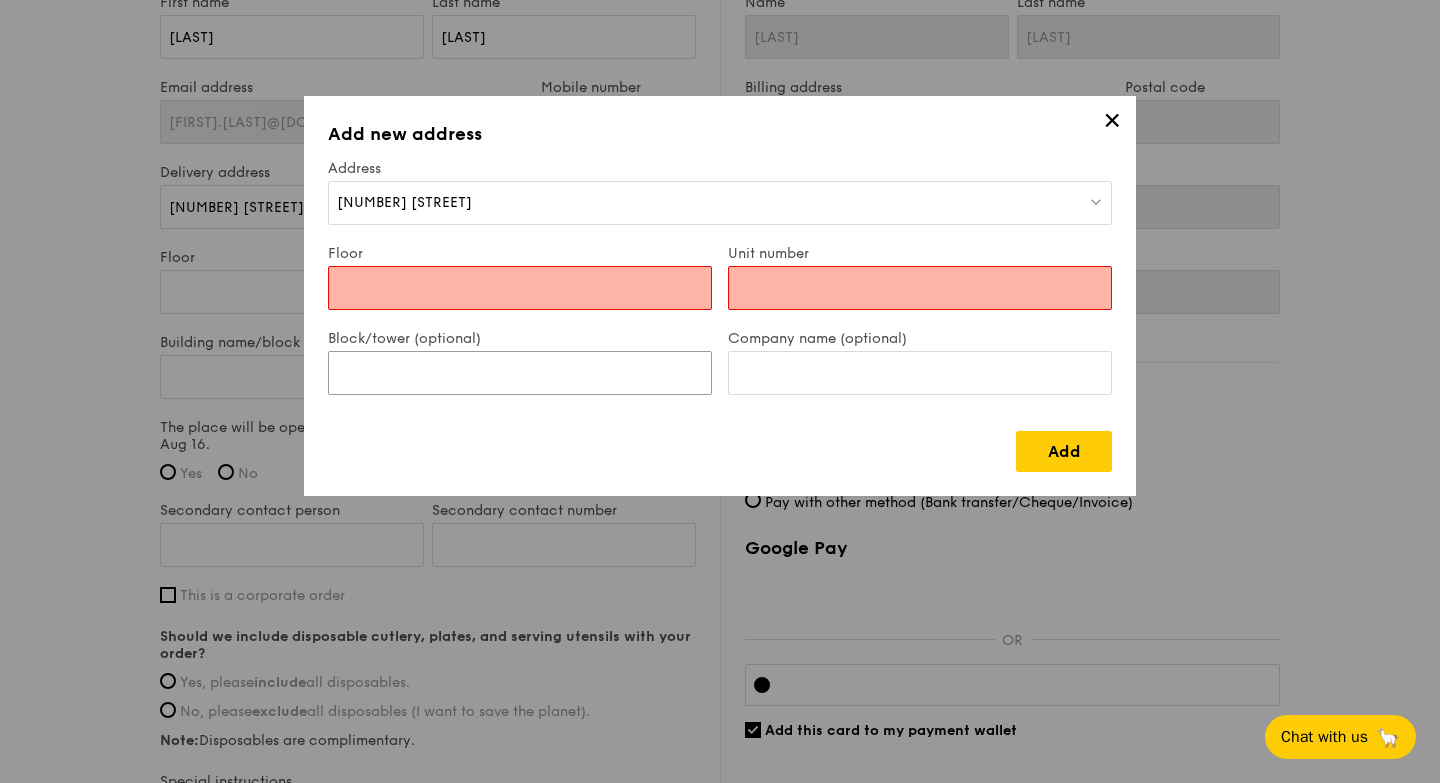 click on "Block/tower (optional)" at bounding box center (520, 373) 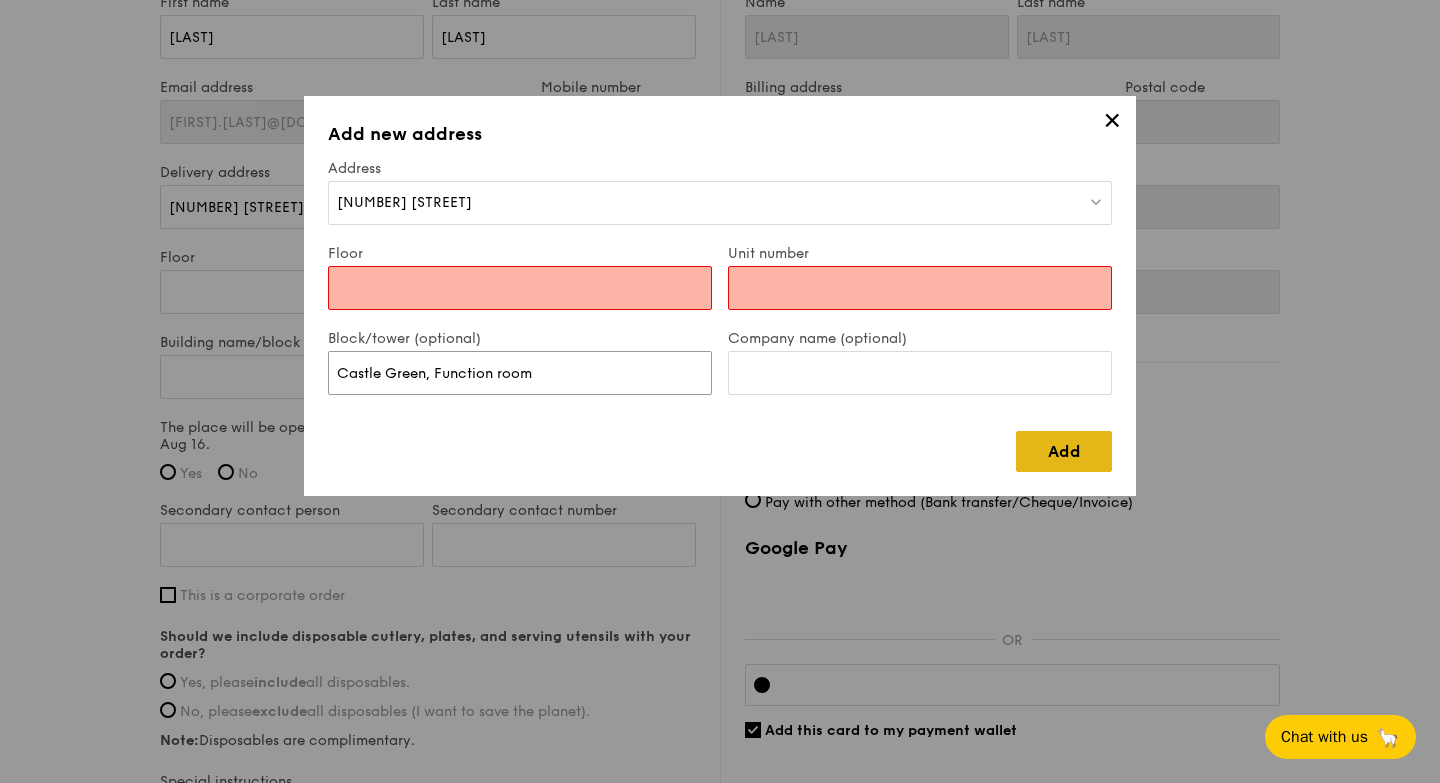 type on "Castle Green, Function room" 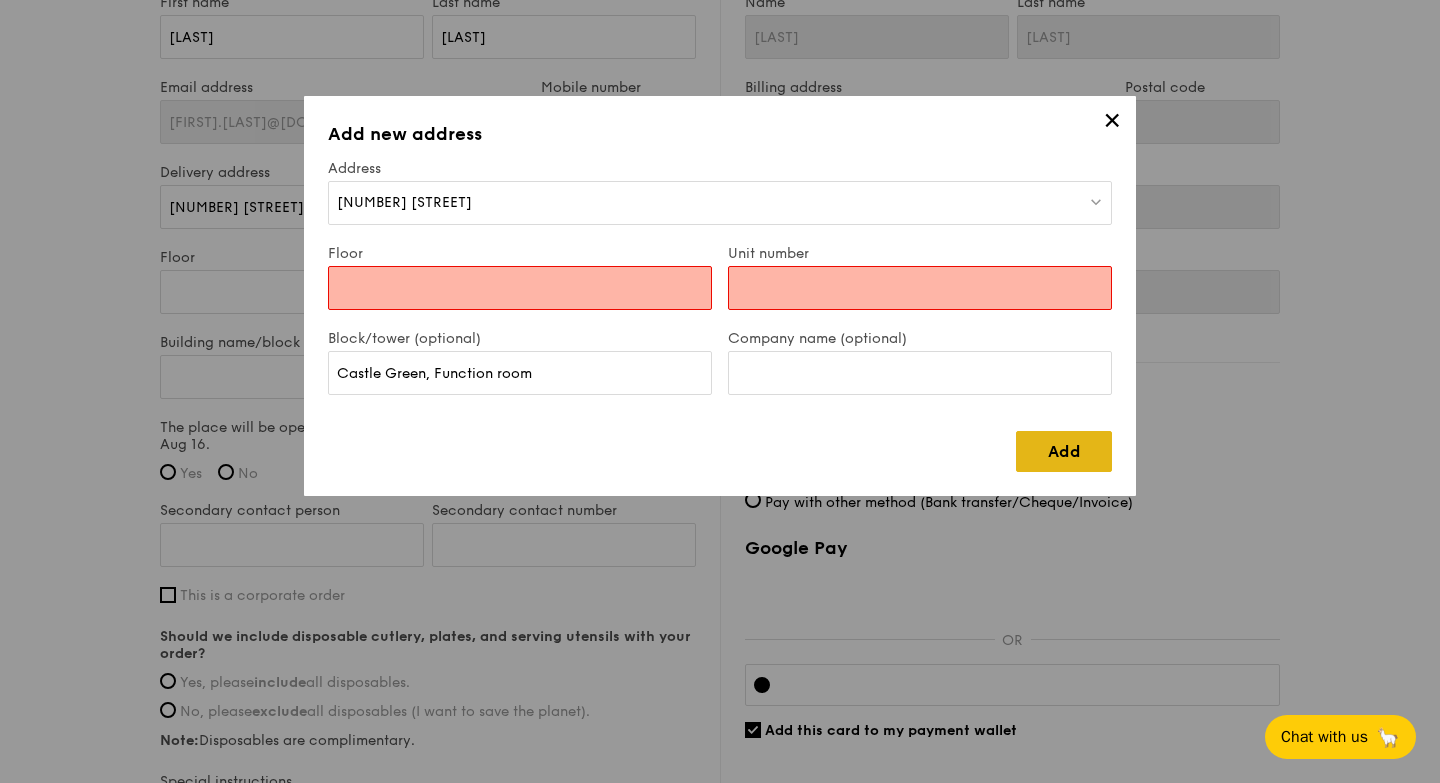 click on "Add" at bounding box center [1064, 451] 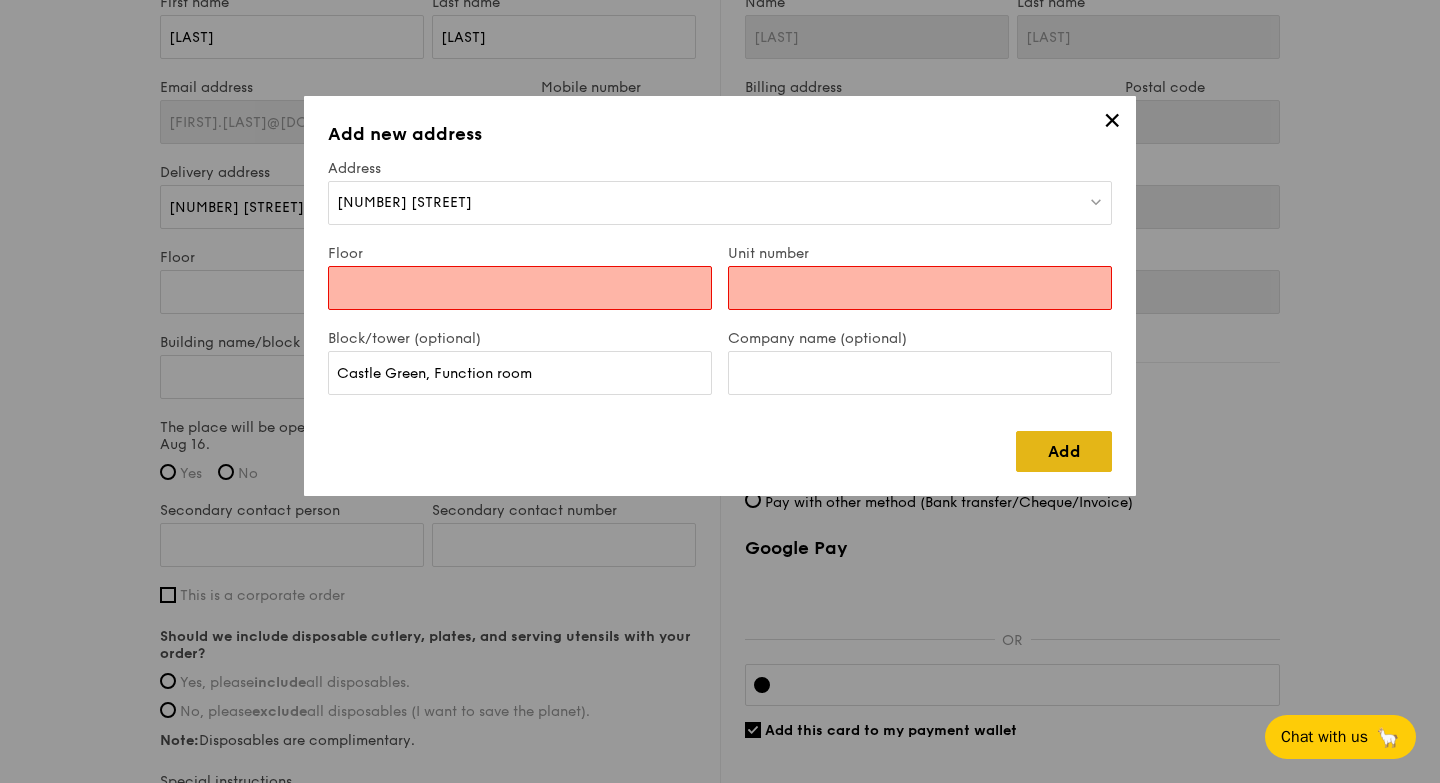 click on "Add" at bounding box center [1064, 451] 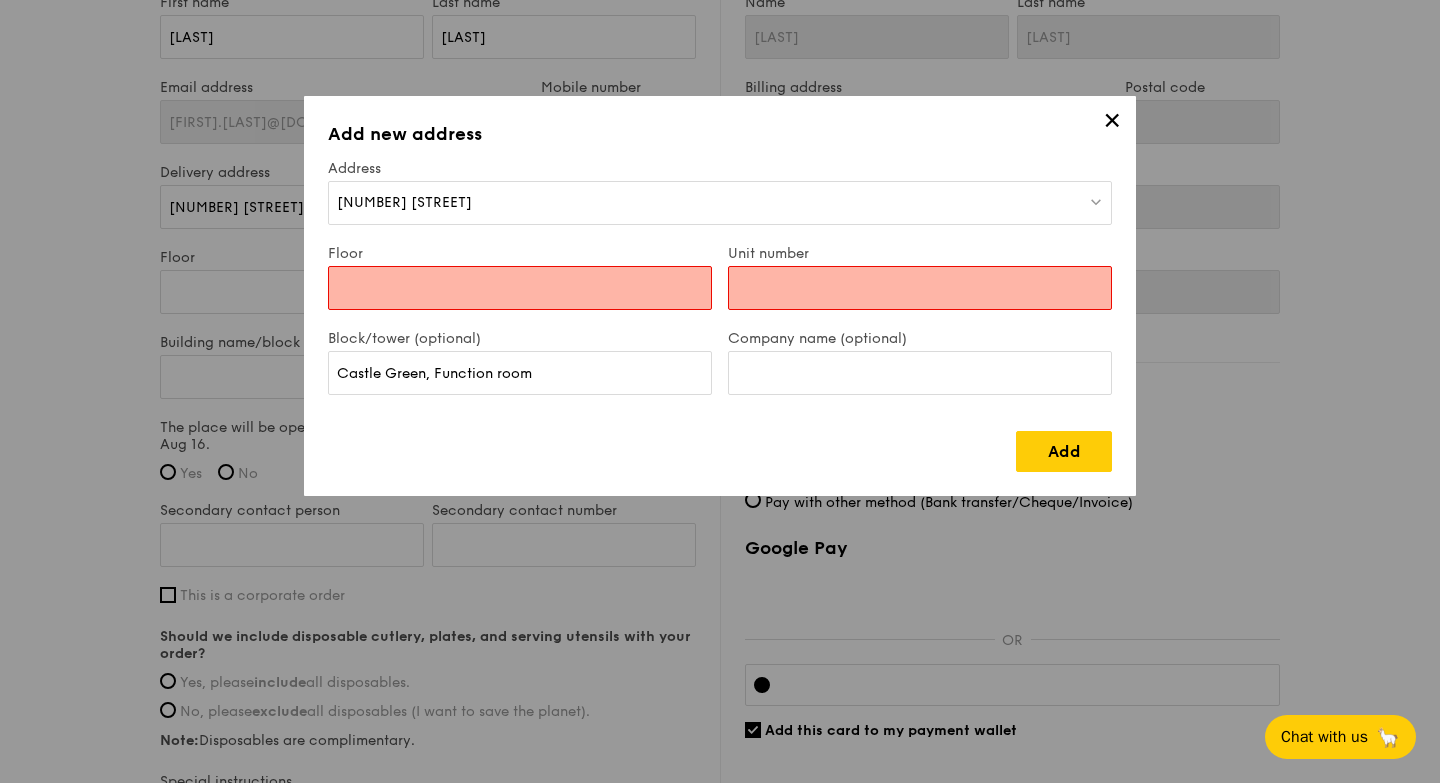 click on "Floor" at bounding box center (520, 288) 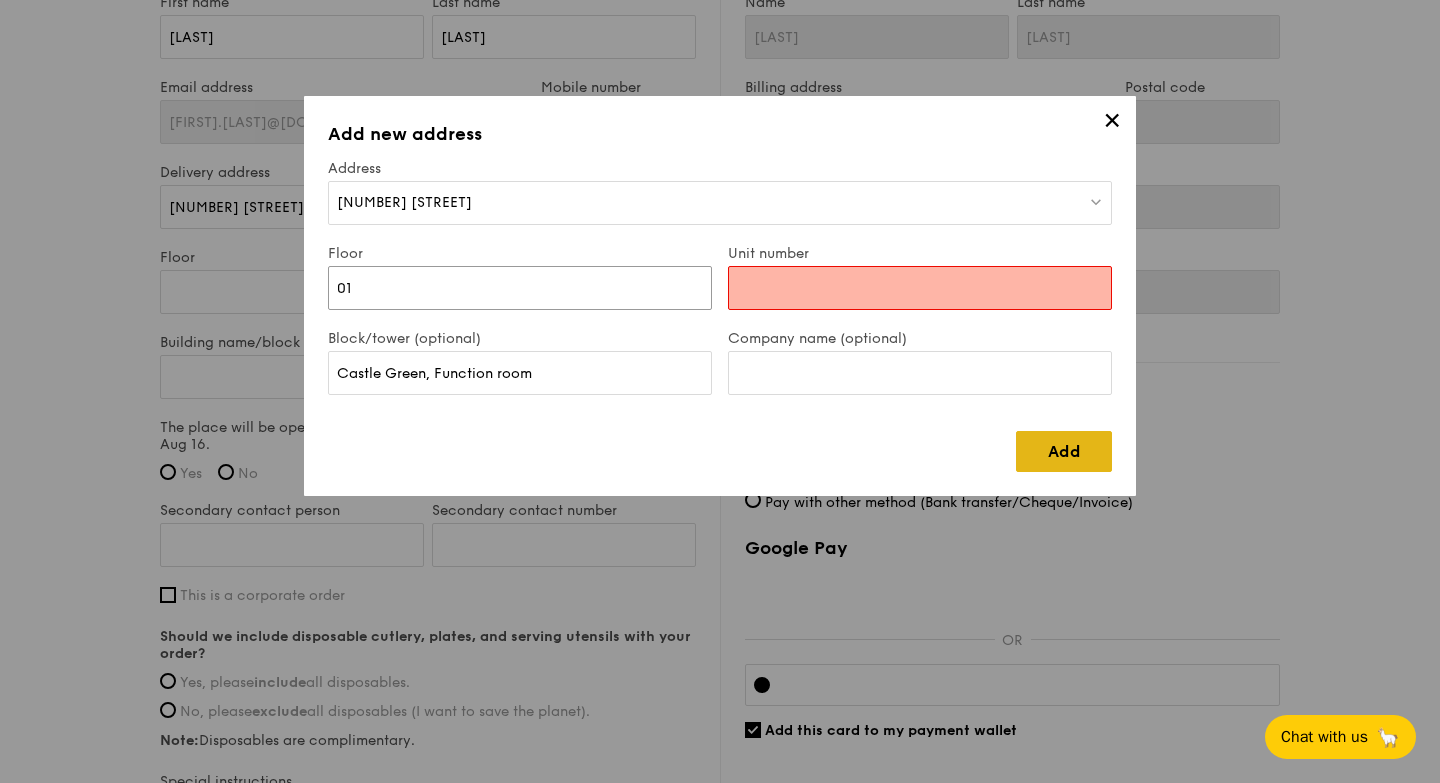type on "01" 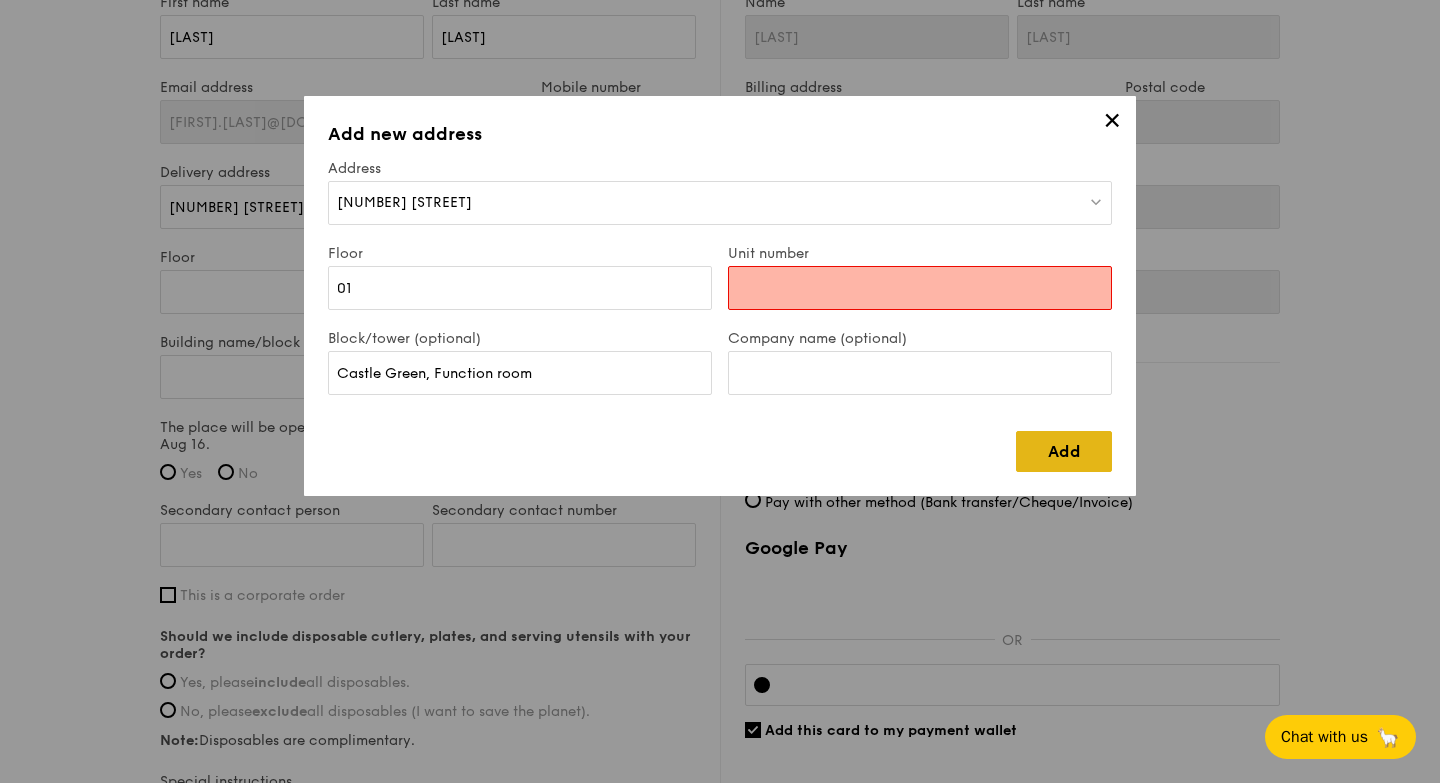 click on "Add" at bounding box center [1064, 451] 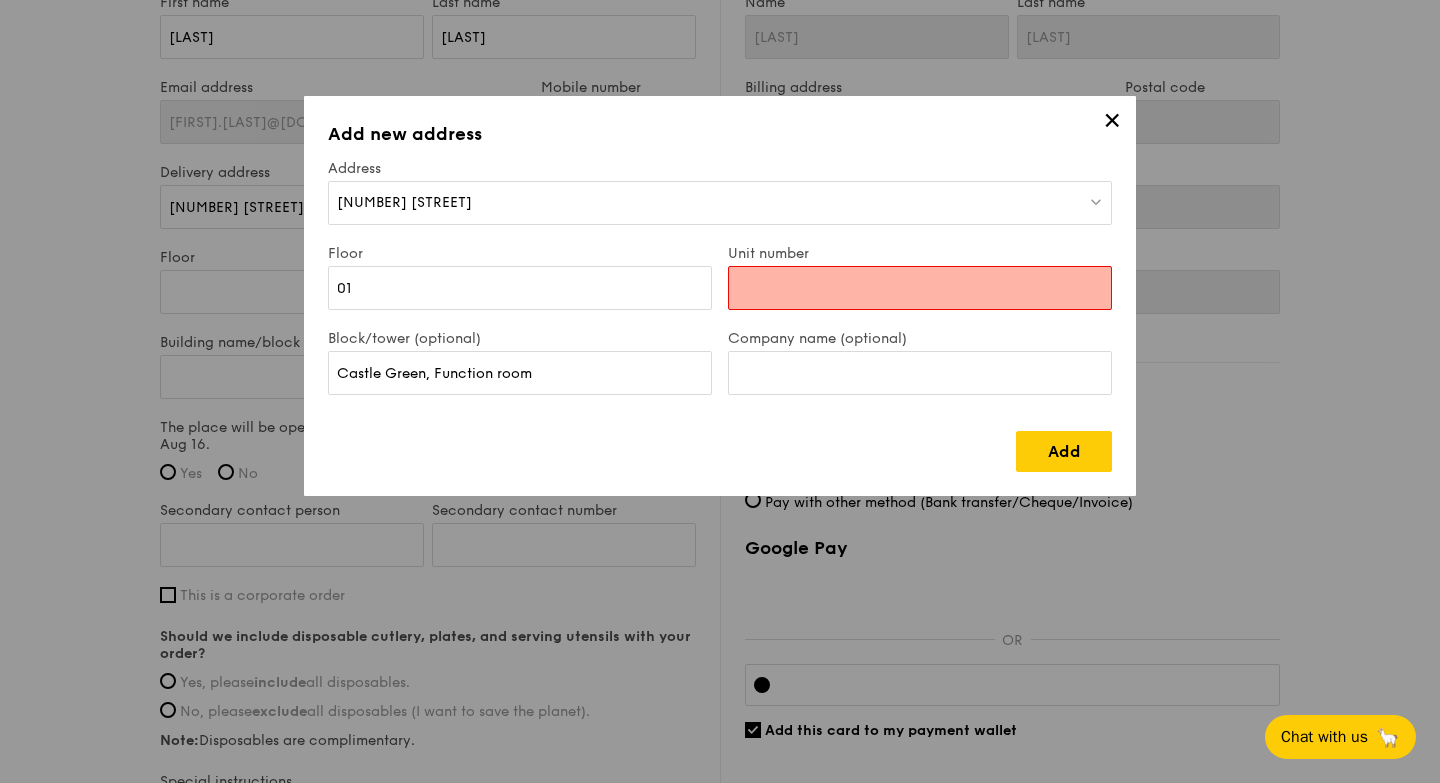 click on "Unit number" at bounding box center [920, 288] 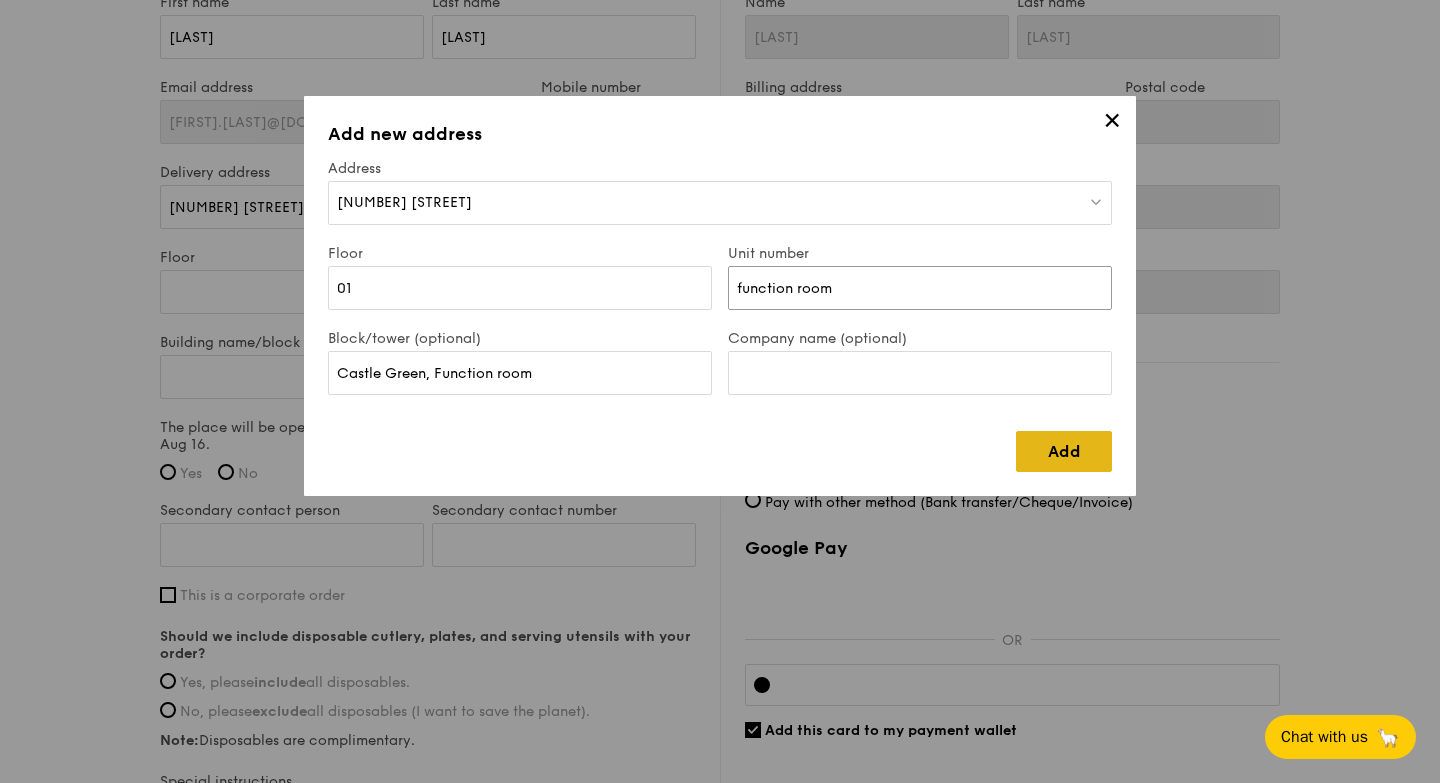type on "function room" 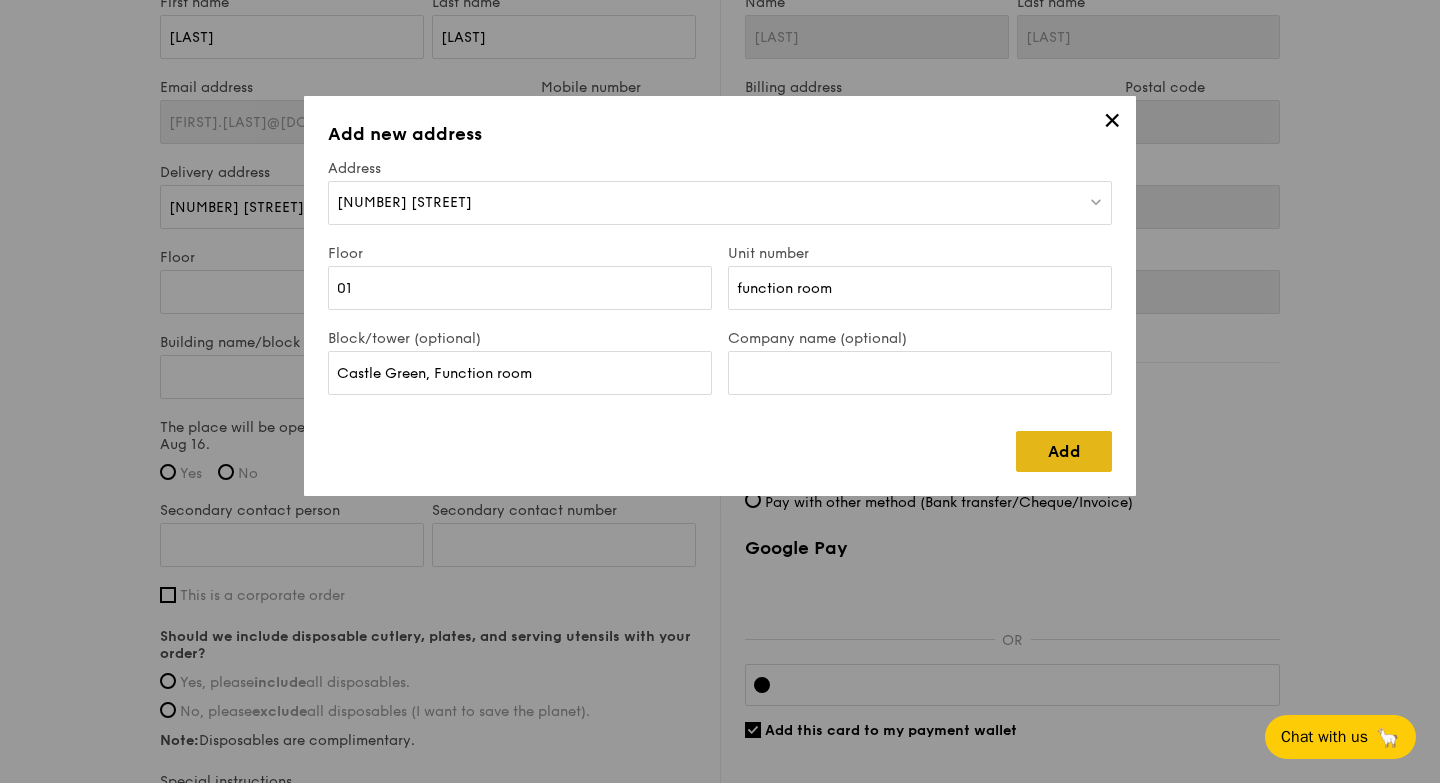 click on "Add" at bounding box center (1064, 451) 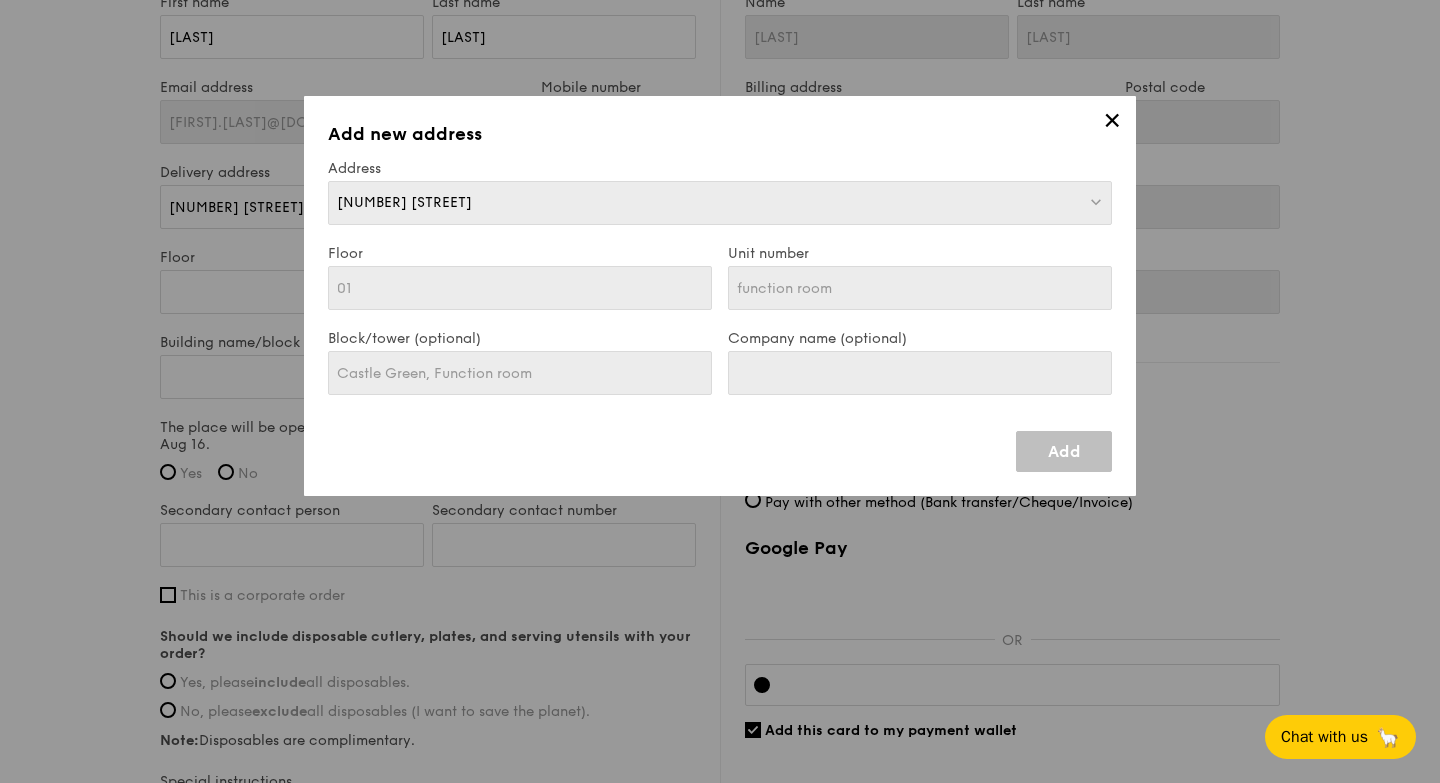 type on "[NUMBER] [STREET]" 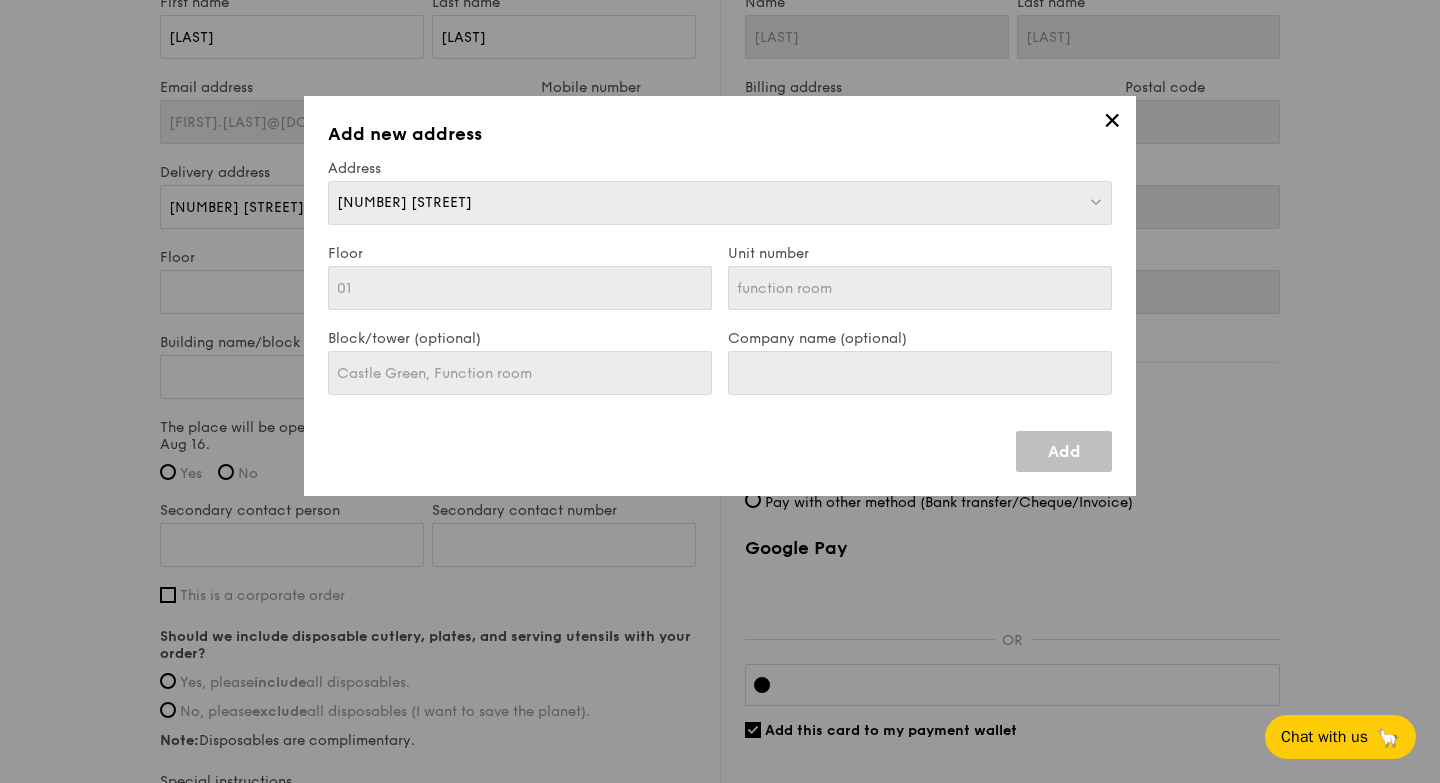 type on "[POSTAL_CODE]" 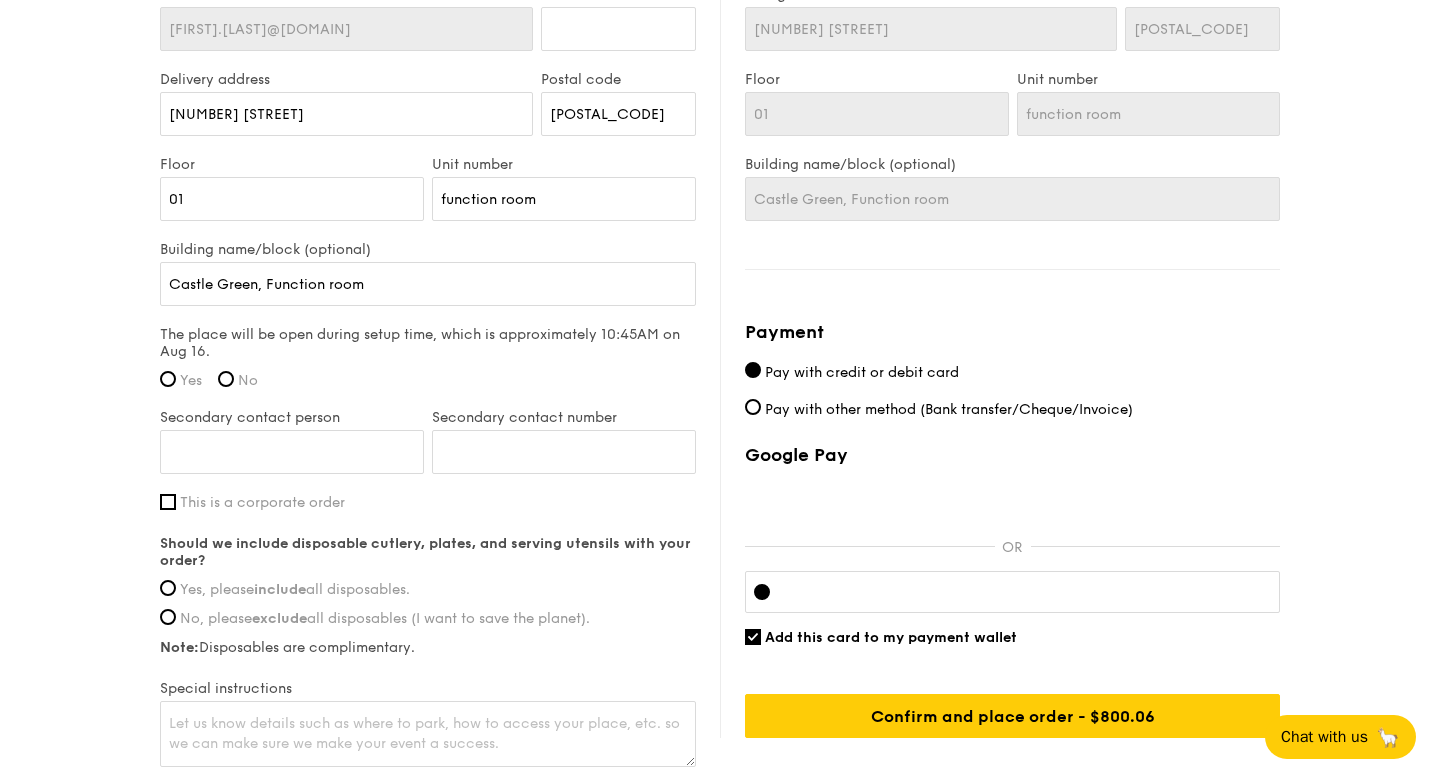 scroll, scrollTop: 1347, scrollLeft: 0, axis: vertical 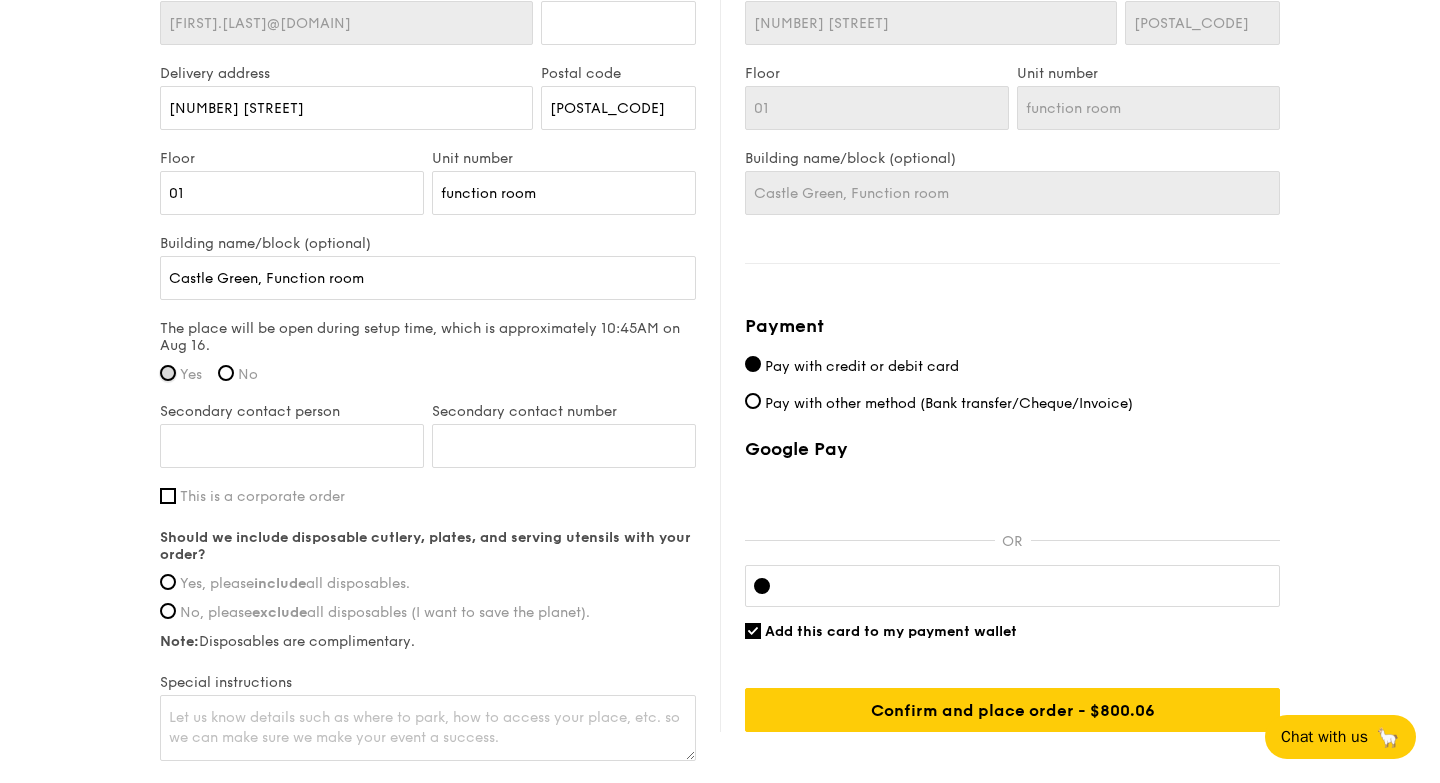 click on "Yes" at bounding box center (168, 373) 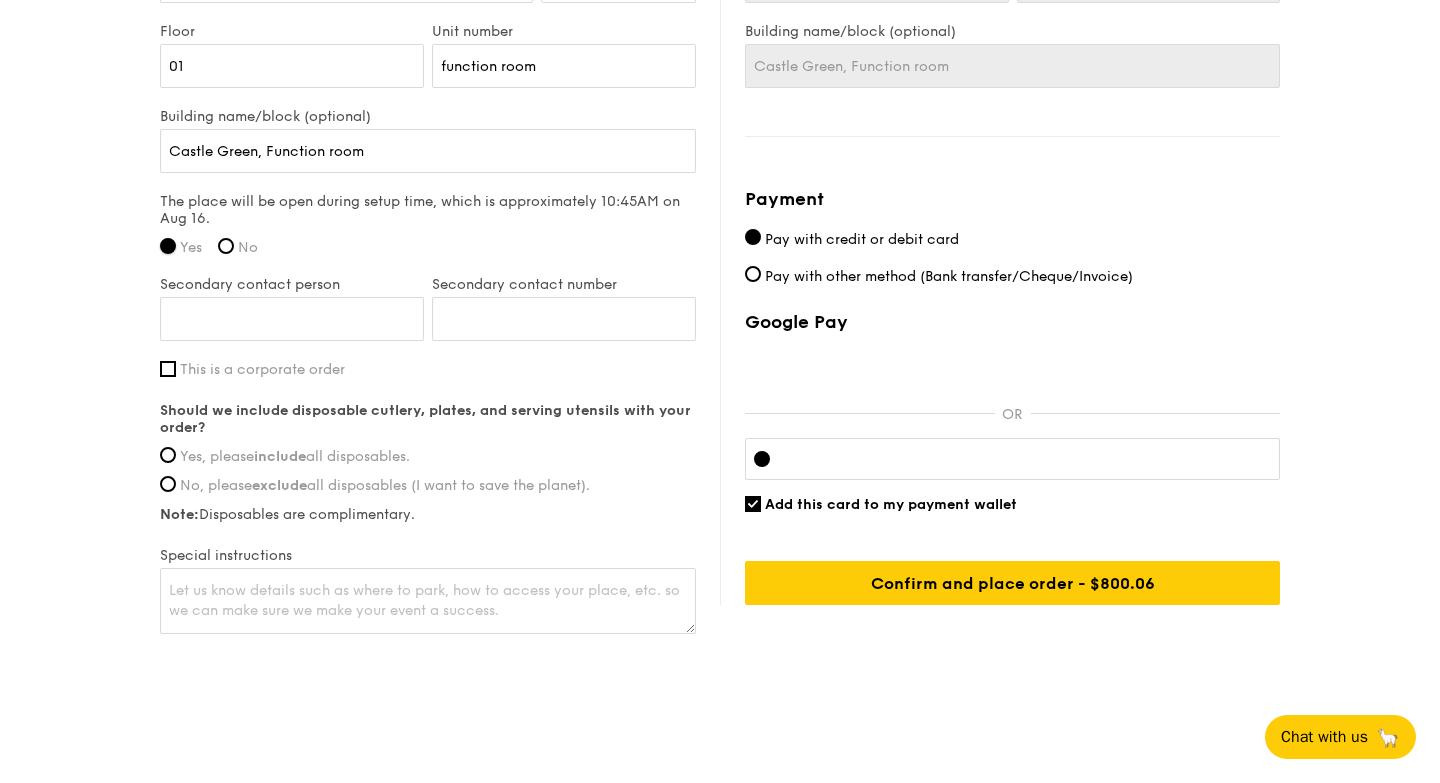 scroll, scrollTop: 1485, scrollLeft: 0, axis: vertical 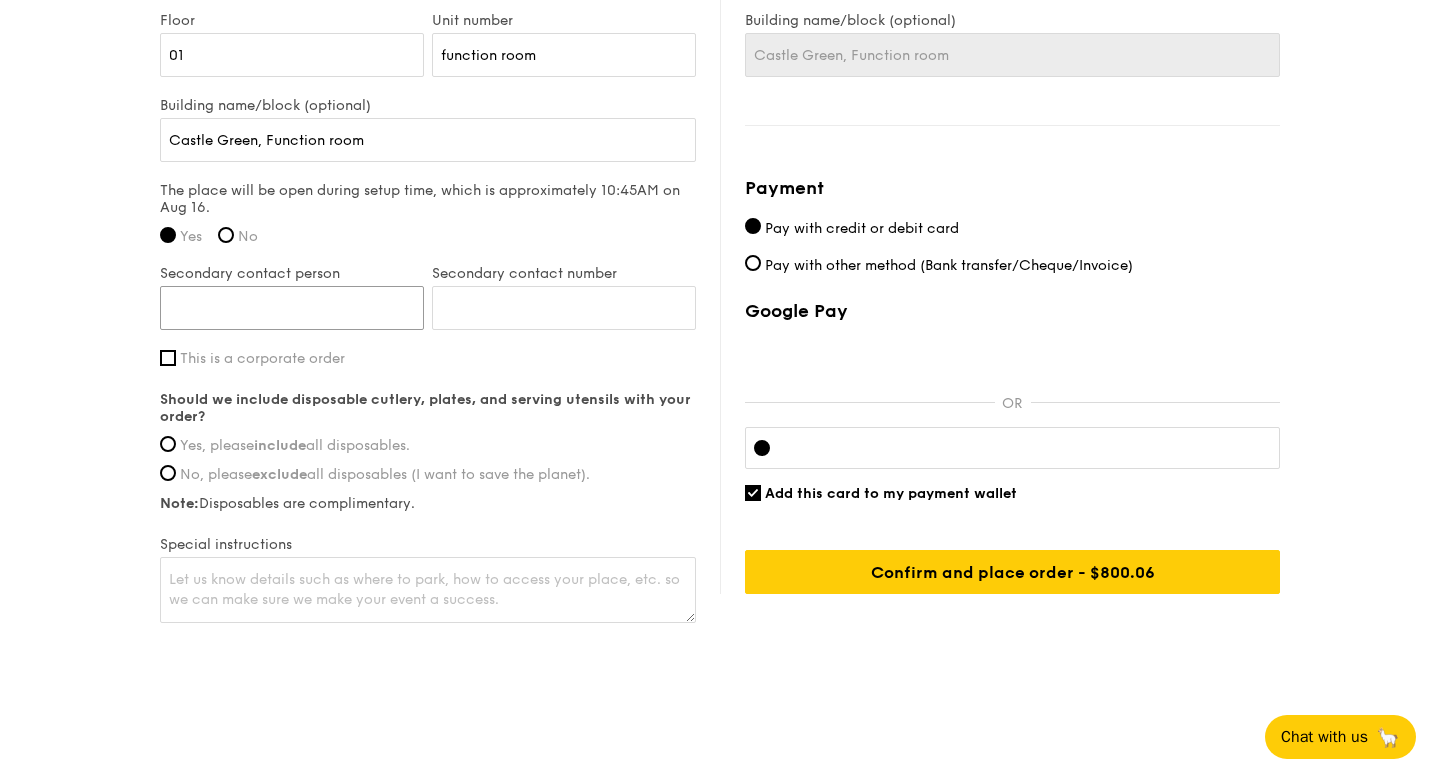 click on "Secondary contact person" at bounding box center (292, 308) 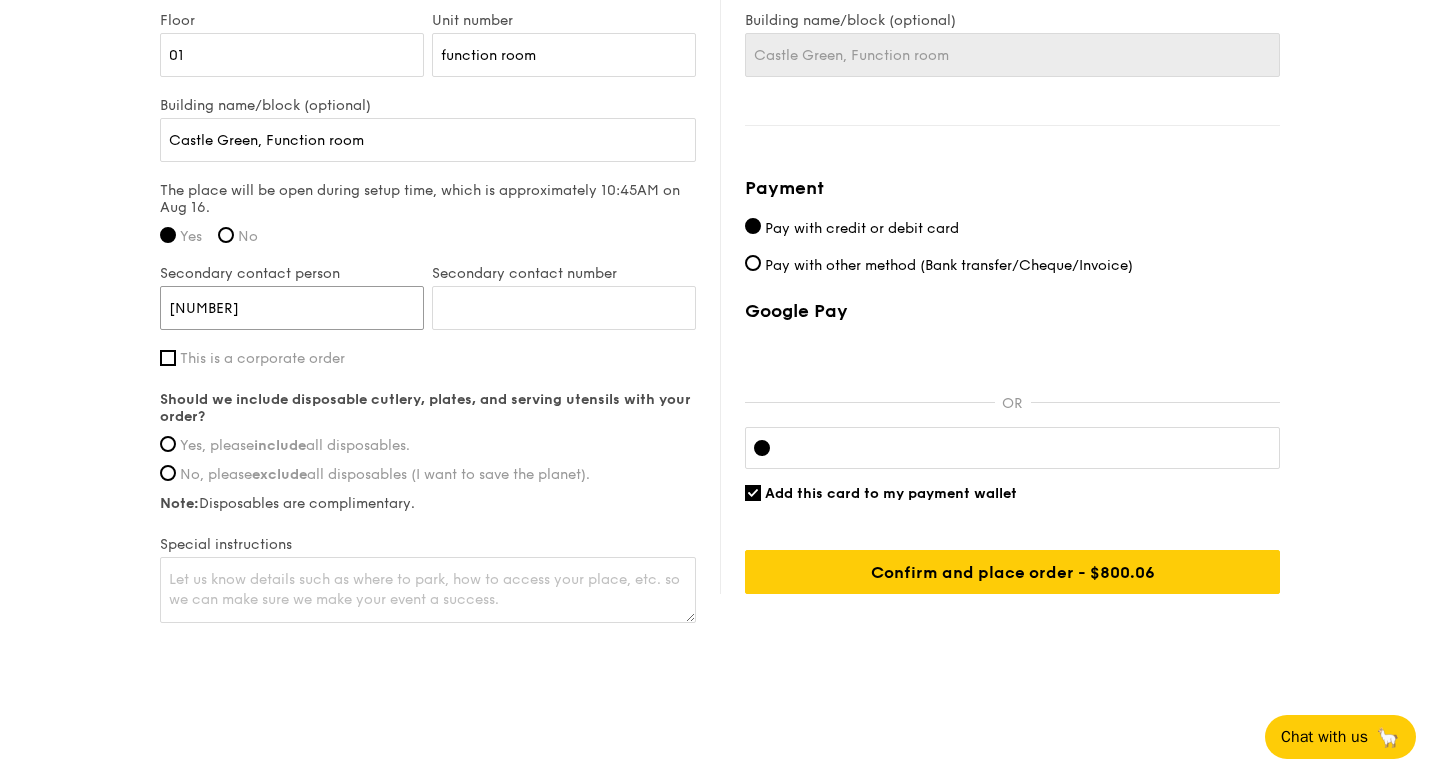 type on "[NUMBER]" 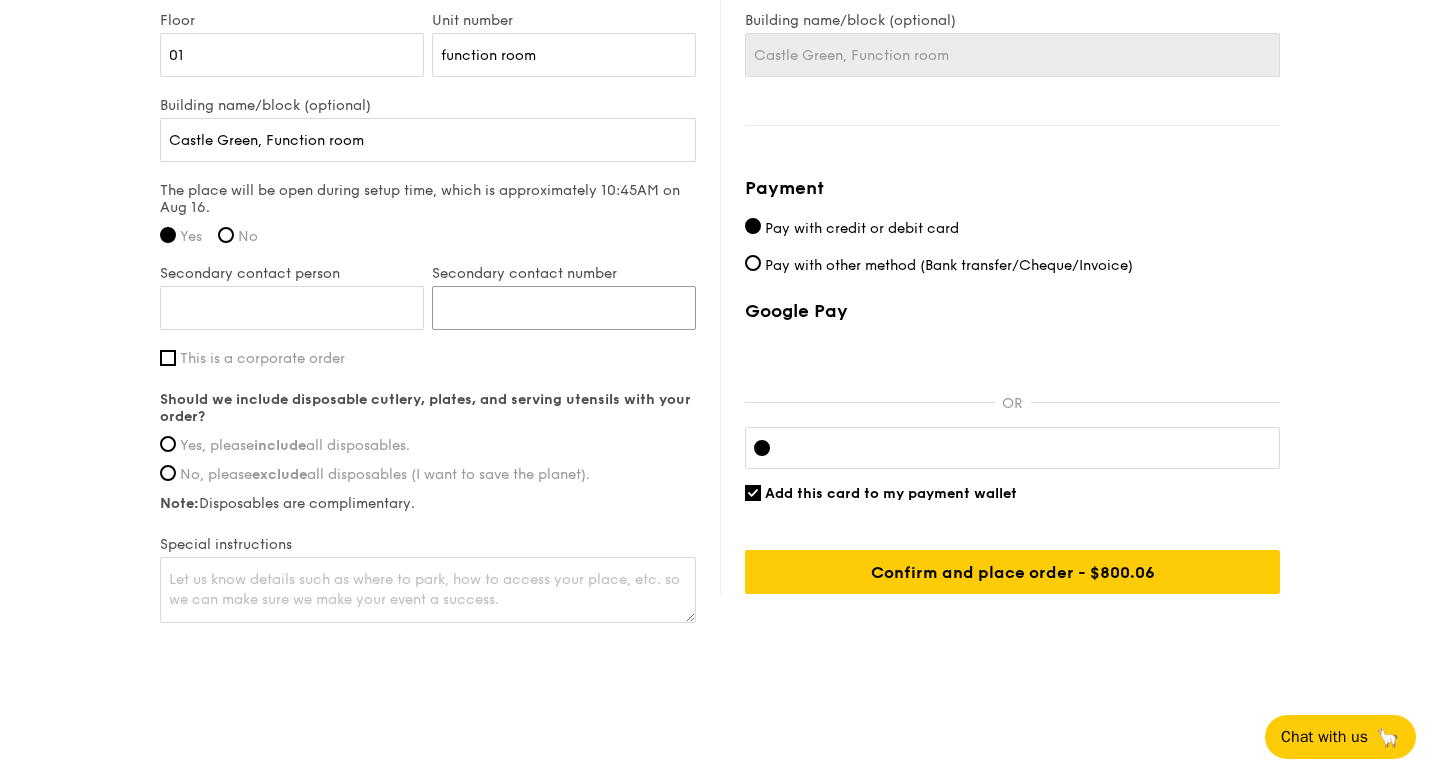 click on "Secondary contact number" at bounding box center (564, 308) 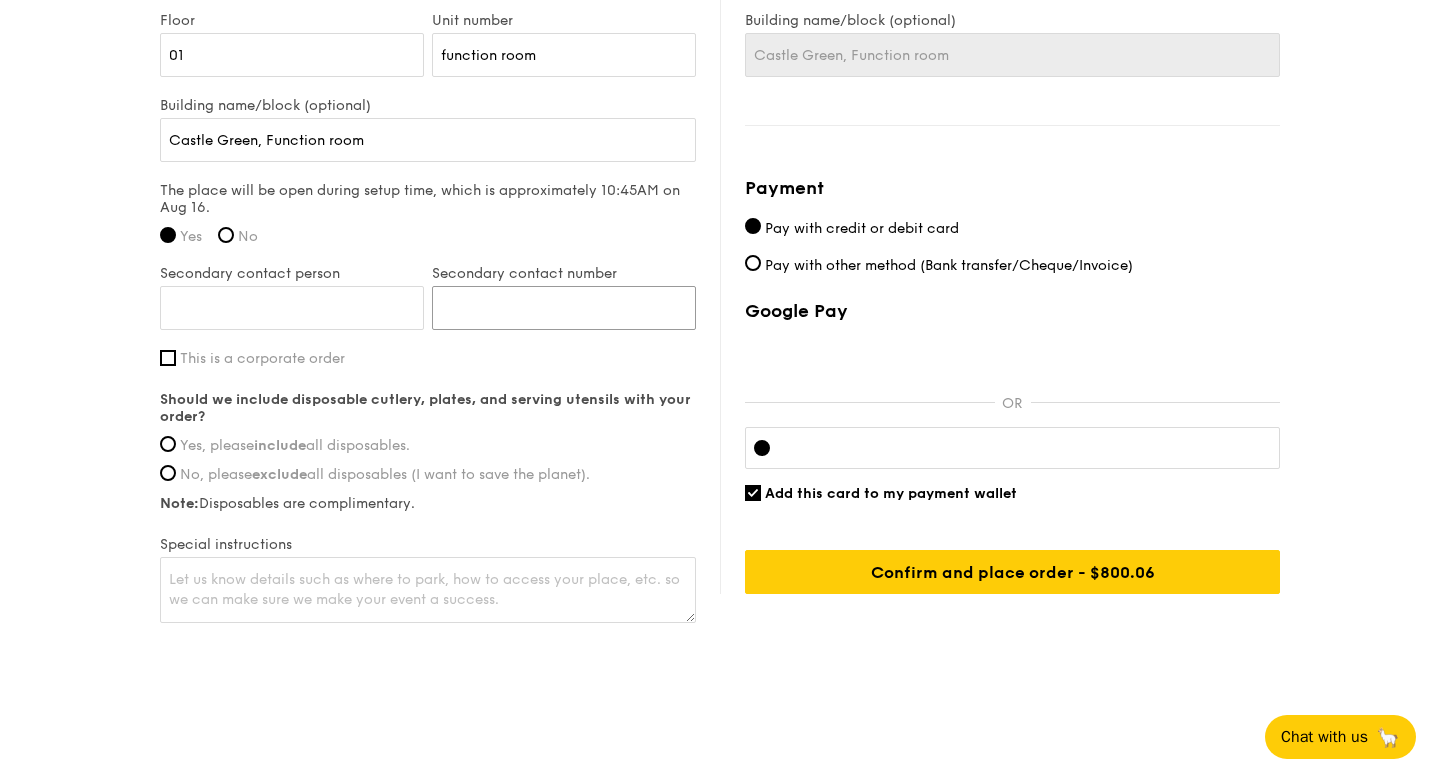 paste on "[NUMBER]" 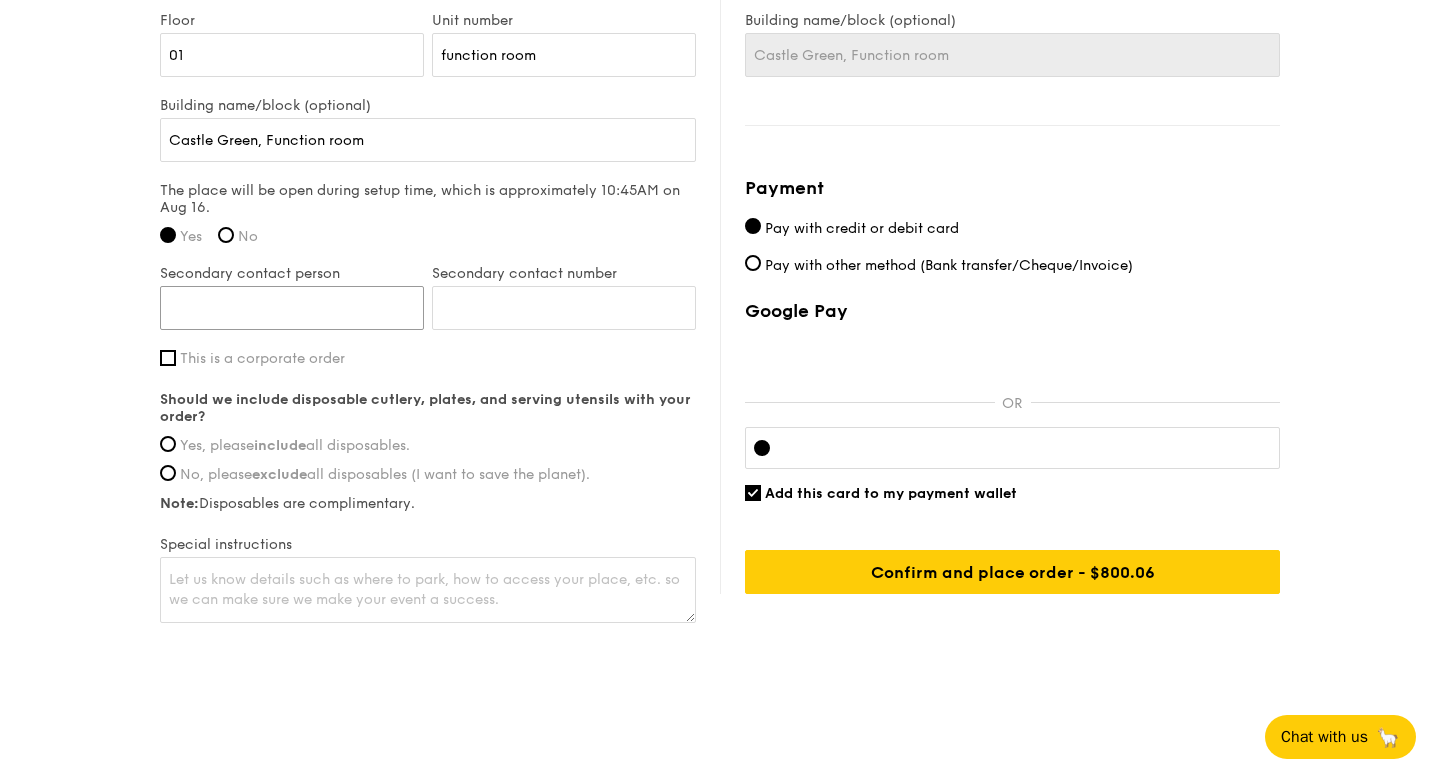 click on "Secondary contact person" at bounding box center [292, 308] 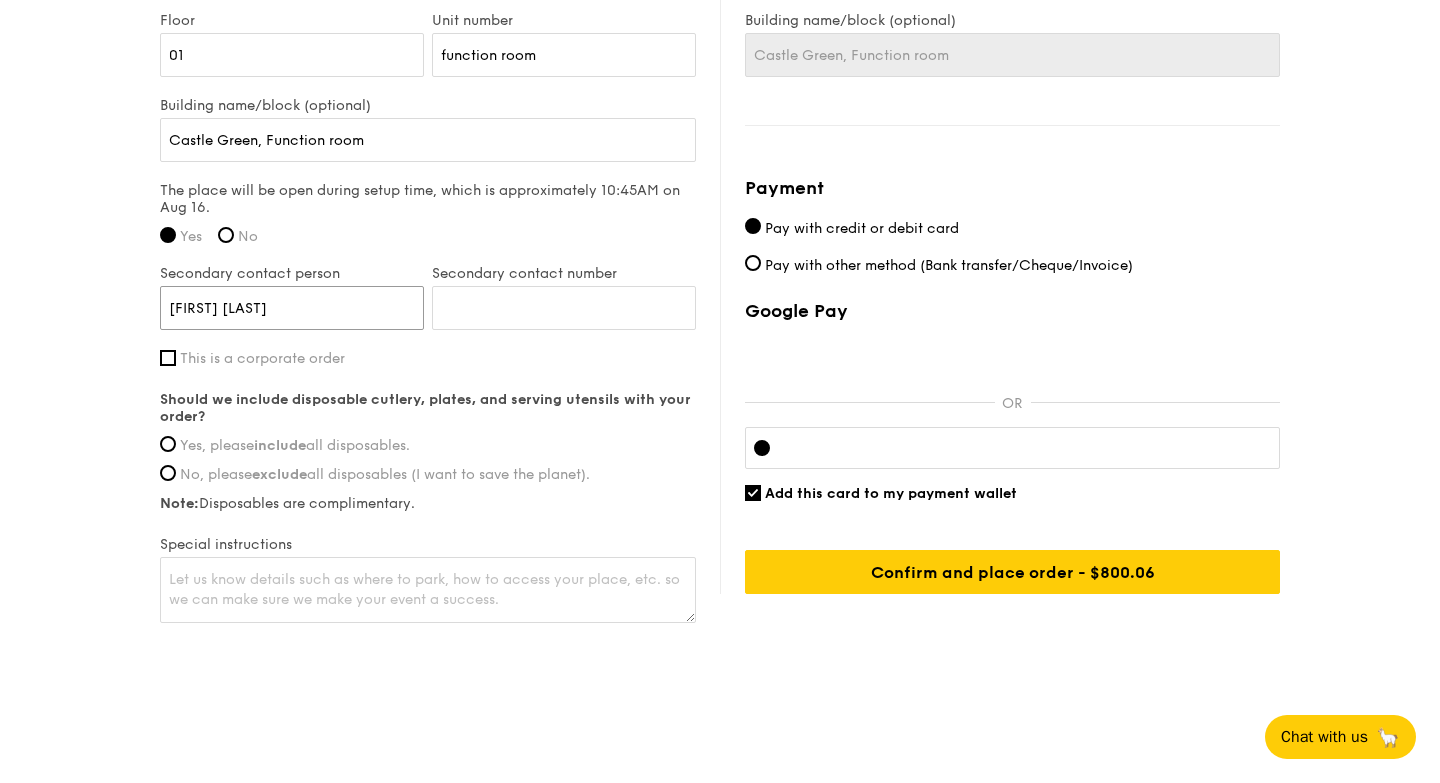 type on "[FIRST] [LAST]" 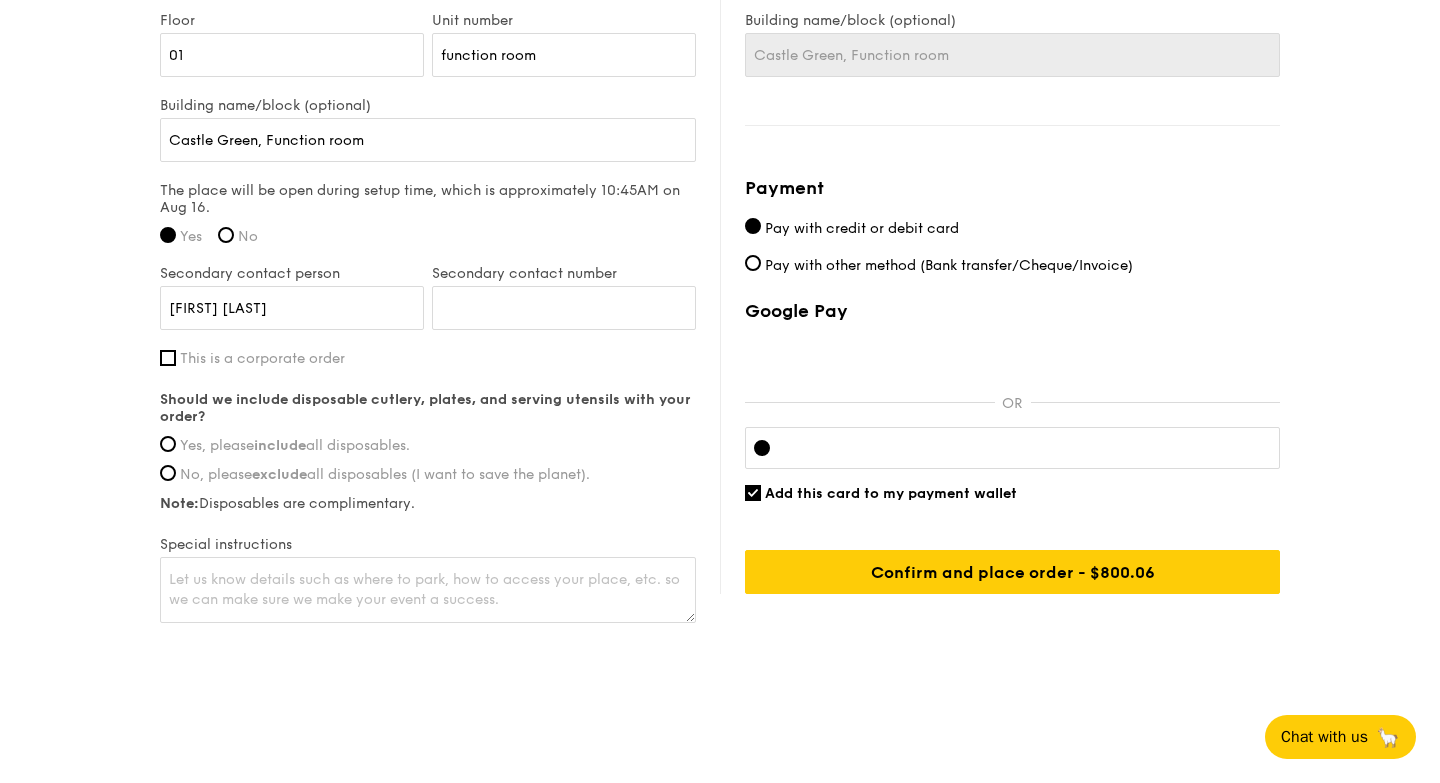 click on "[LAST]" at bounding box center [720, -389] 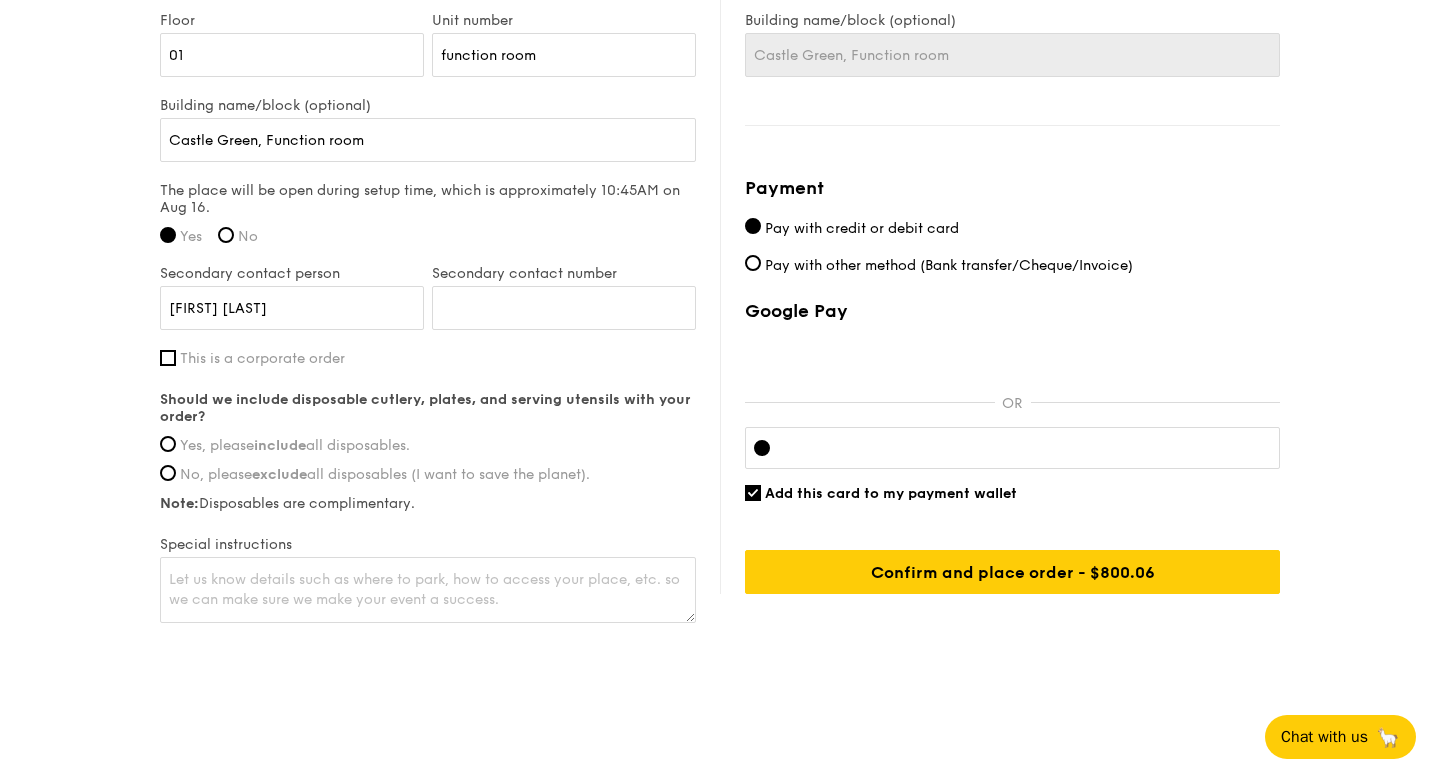 scroll, scrollTop: 1489, scrollLeft: 0, axis: vertical 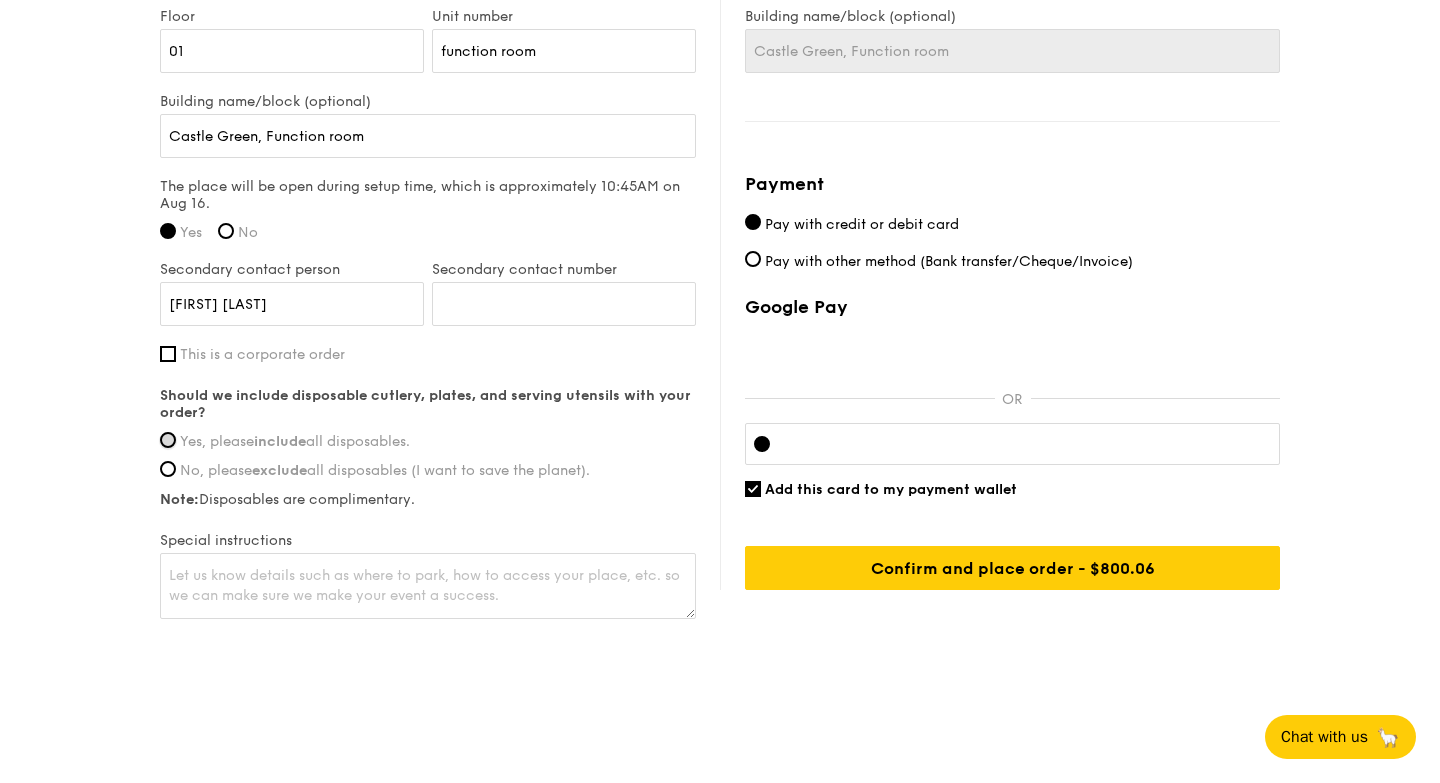 click on "Yes, please  include  all disposables." at bounding box center [168, 440] 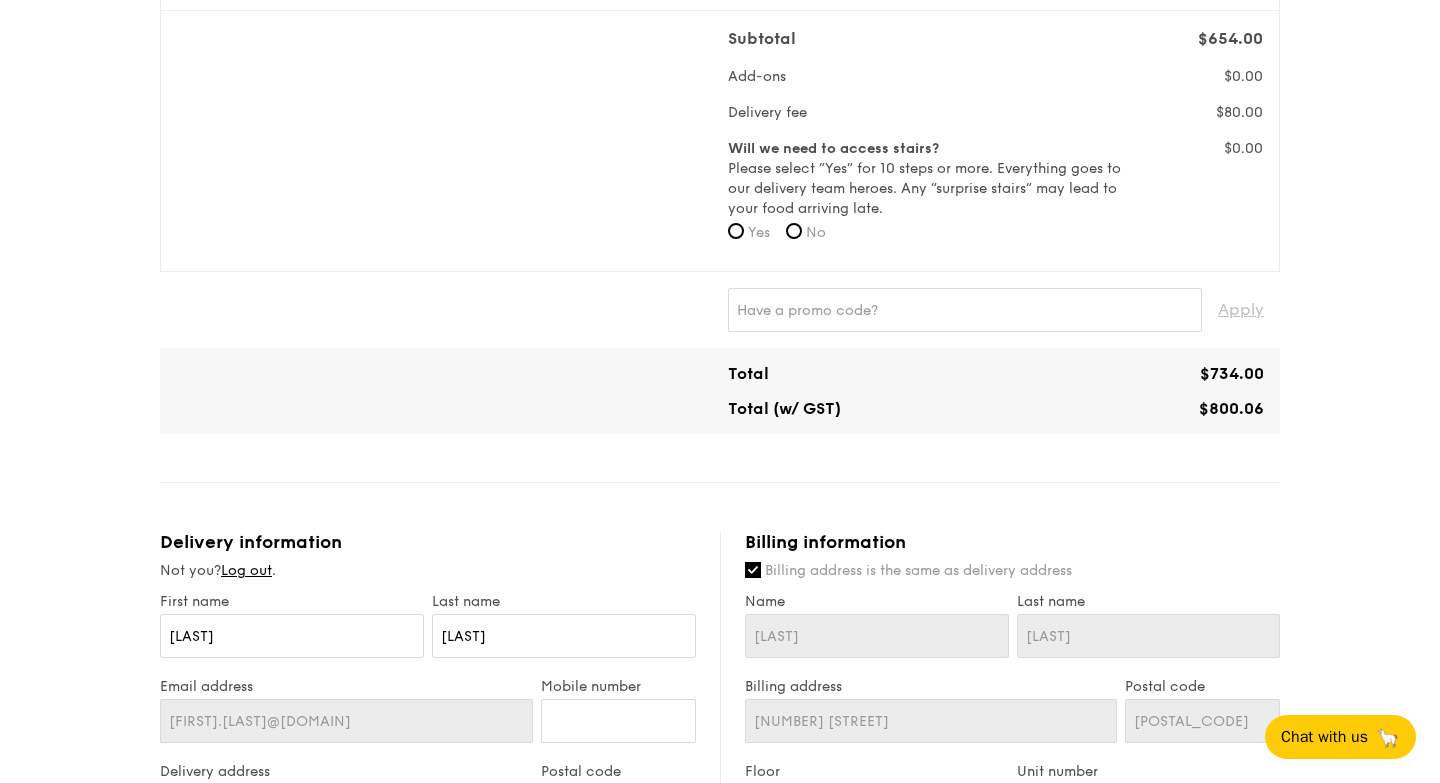 scroll, scrollTop: 636, scrollLeft: 0, axis: vertical 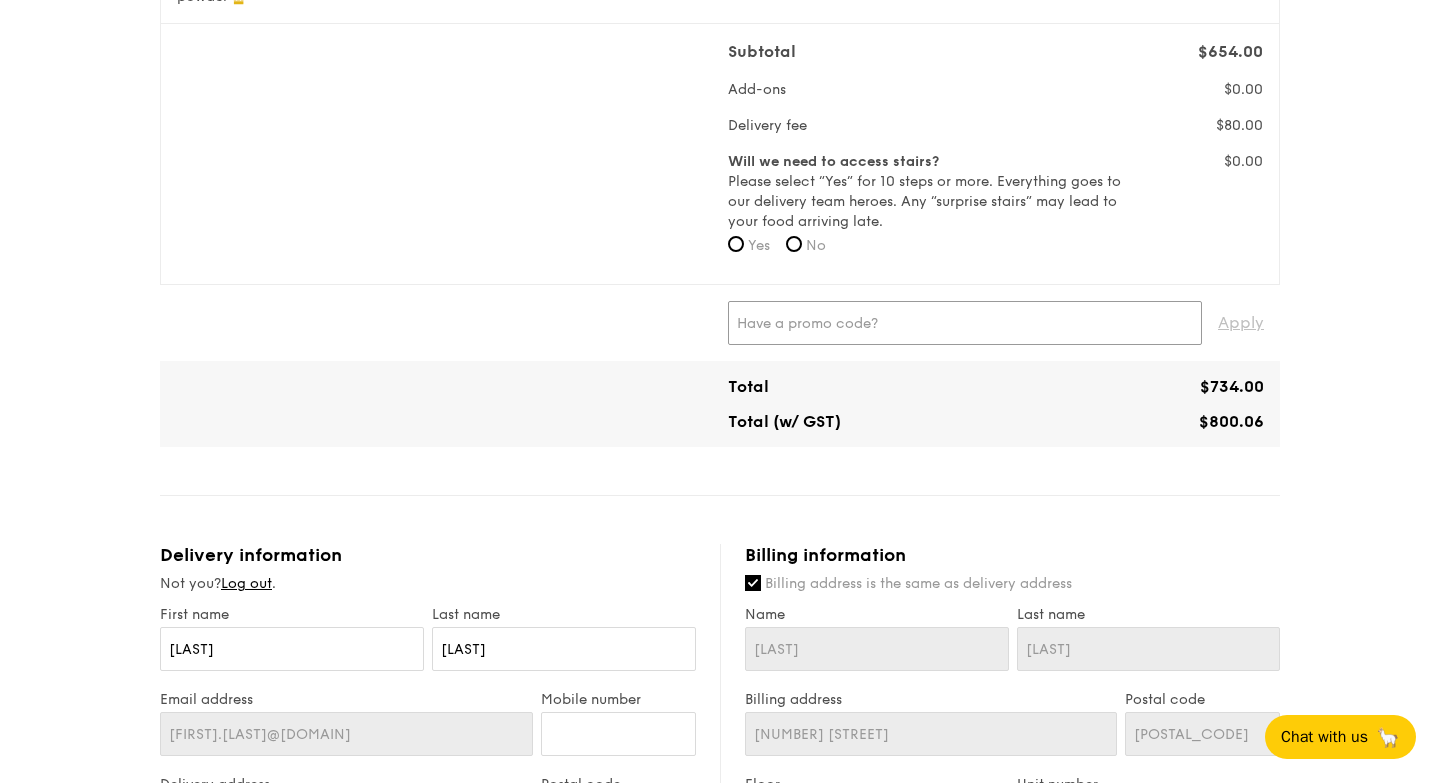 click at bounding box center (965, 323) 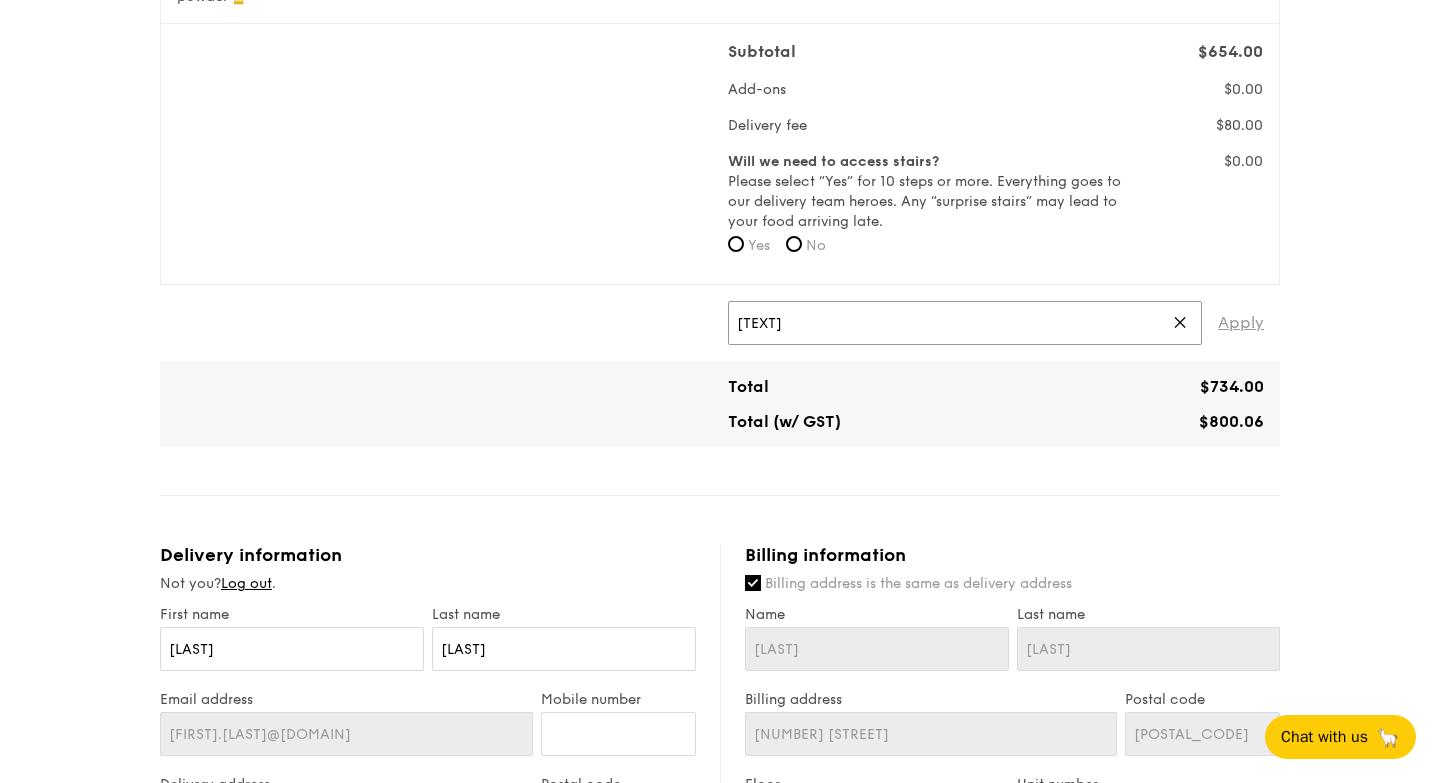 type on "[TEXT]" 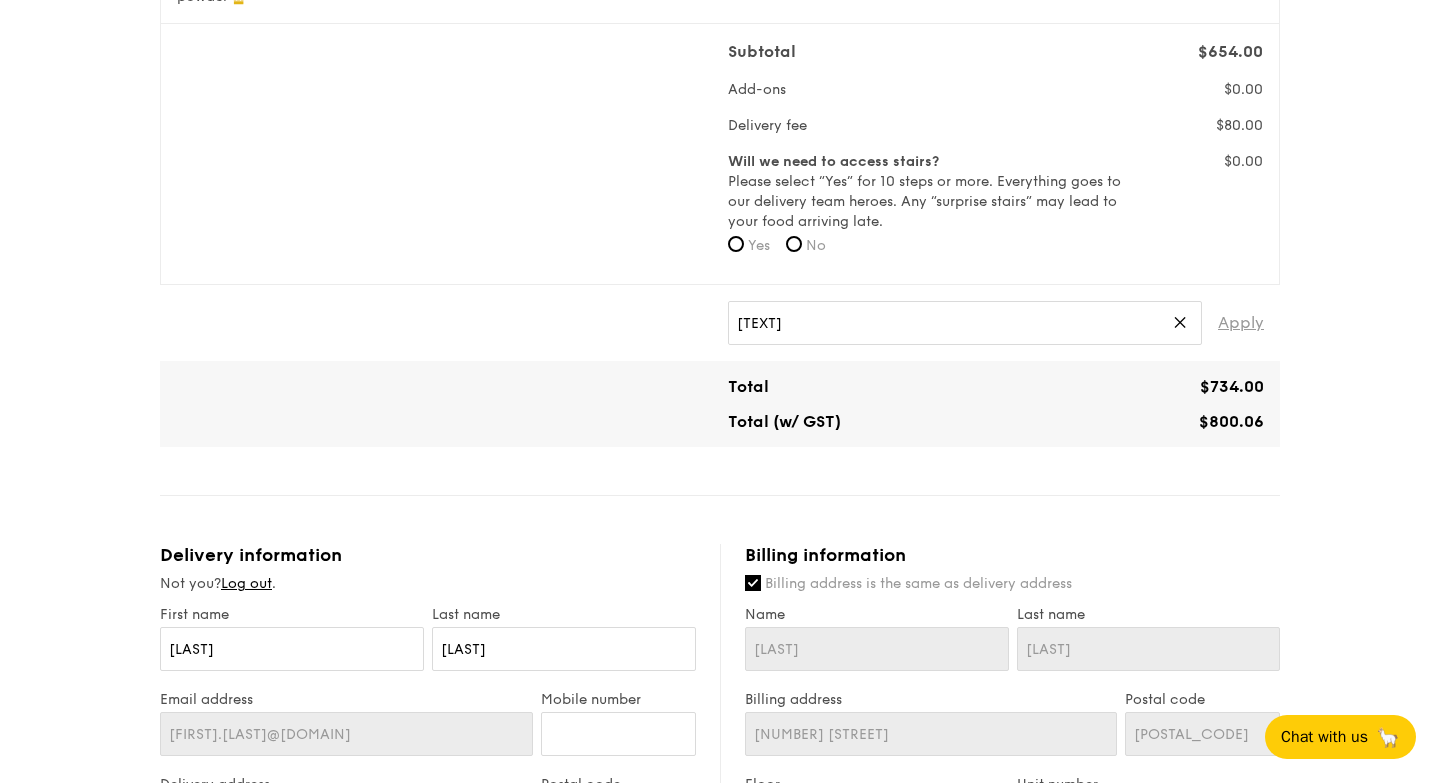 click on "Apply" at bounding box center [1241, 323] 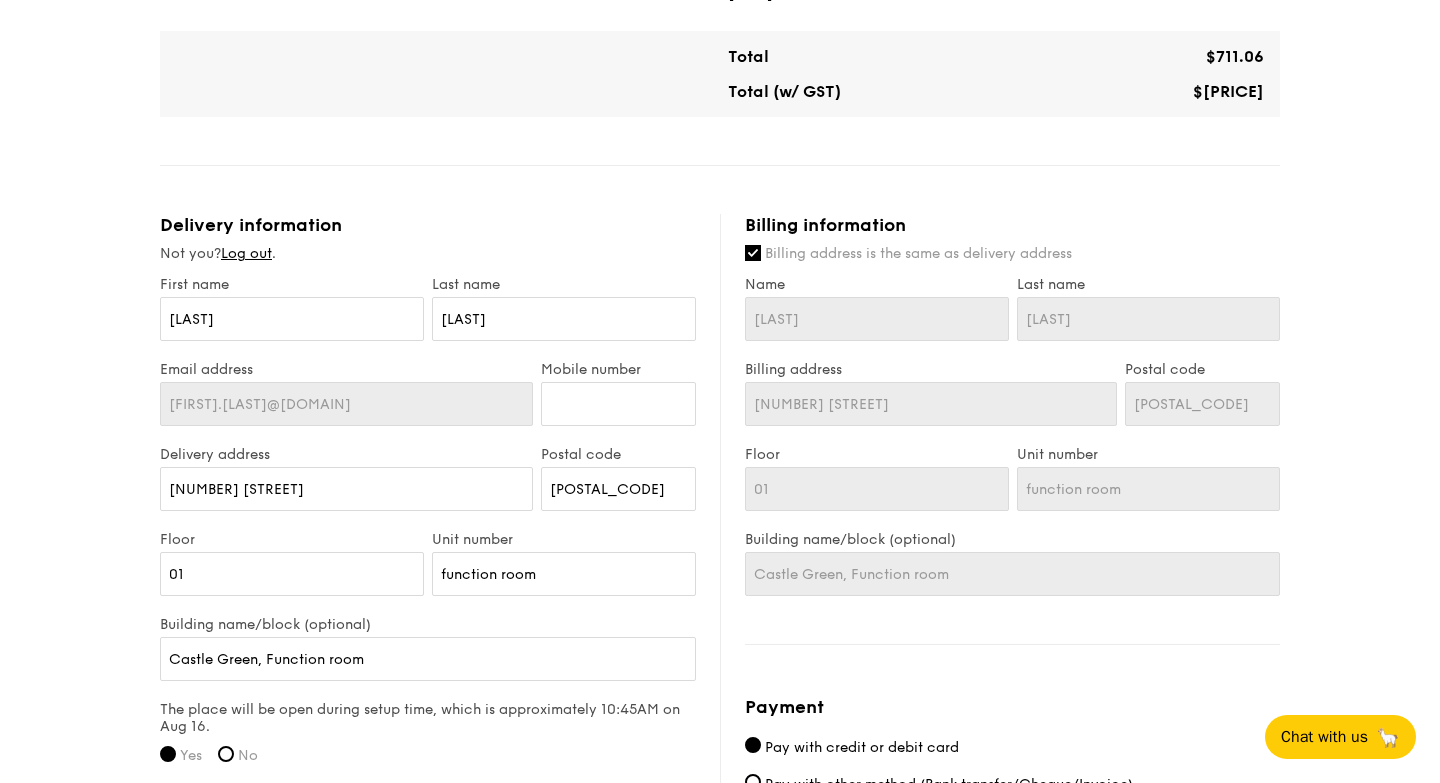 scroll, scrollTop: 1489, scrollLeft: 0, axis: vertical 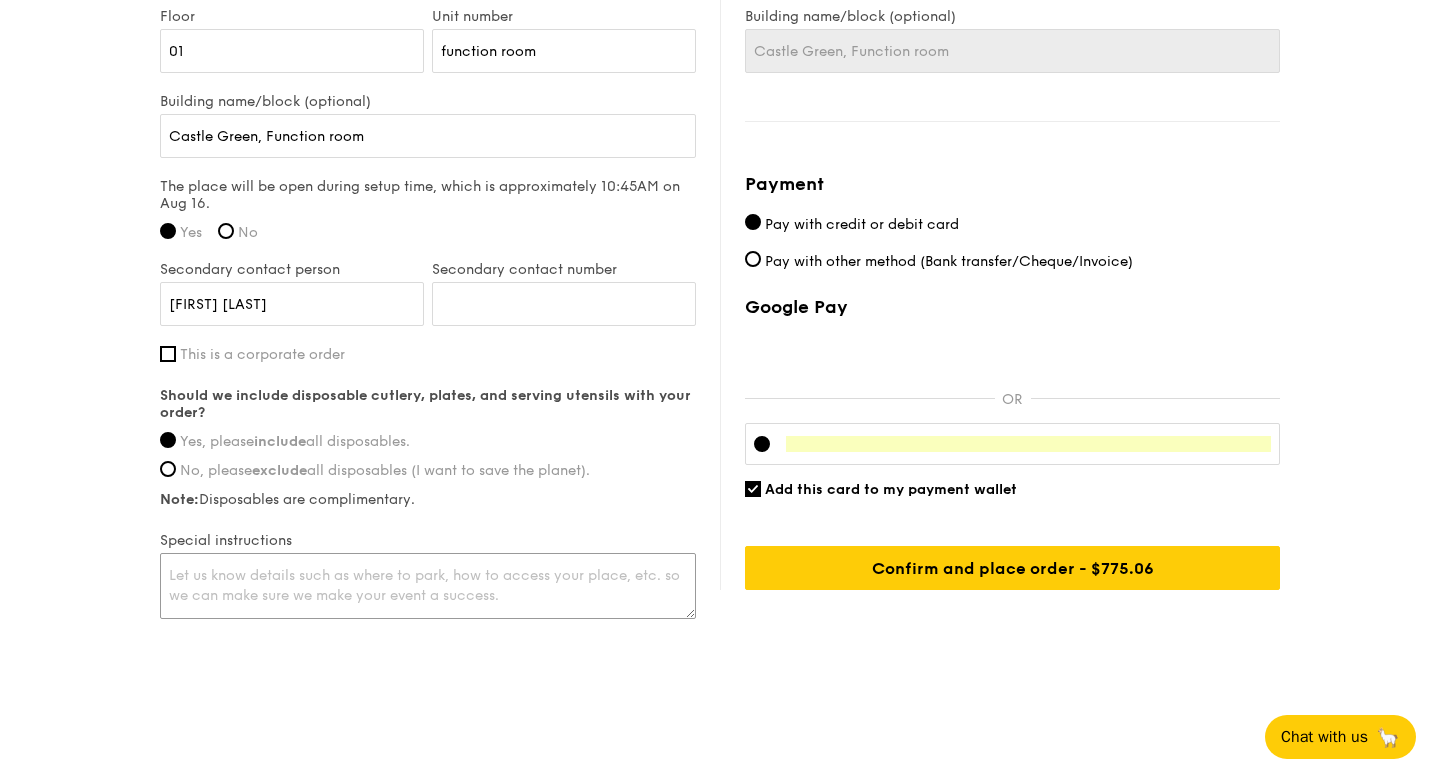 click at bounding box center (428, 586) 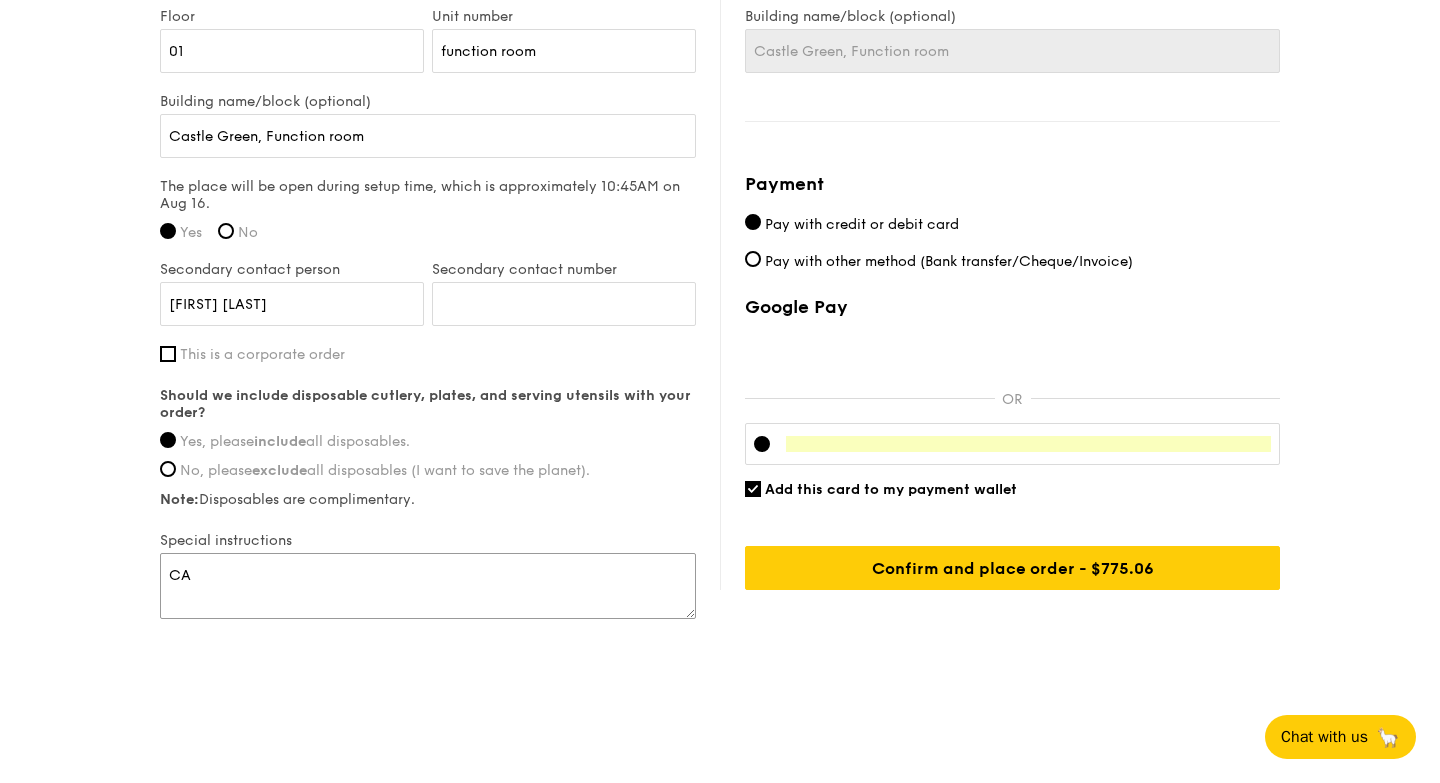 type on "C" 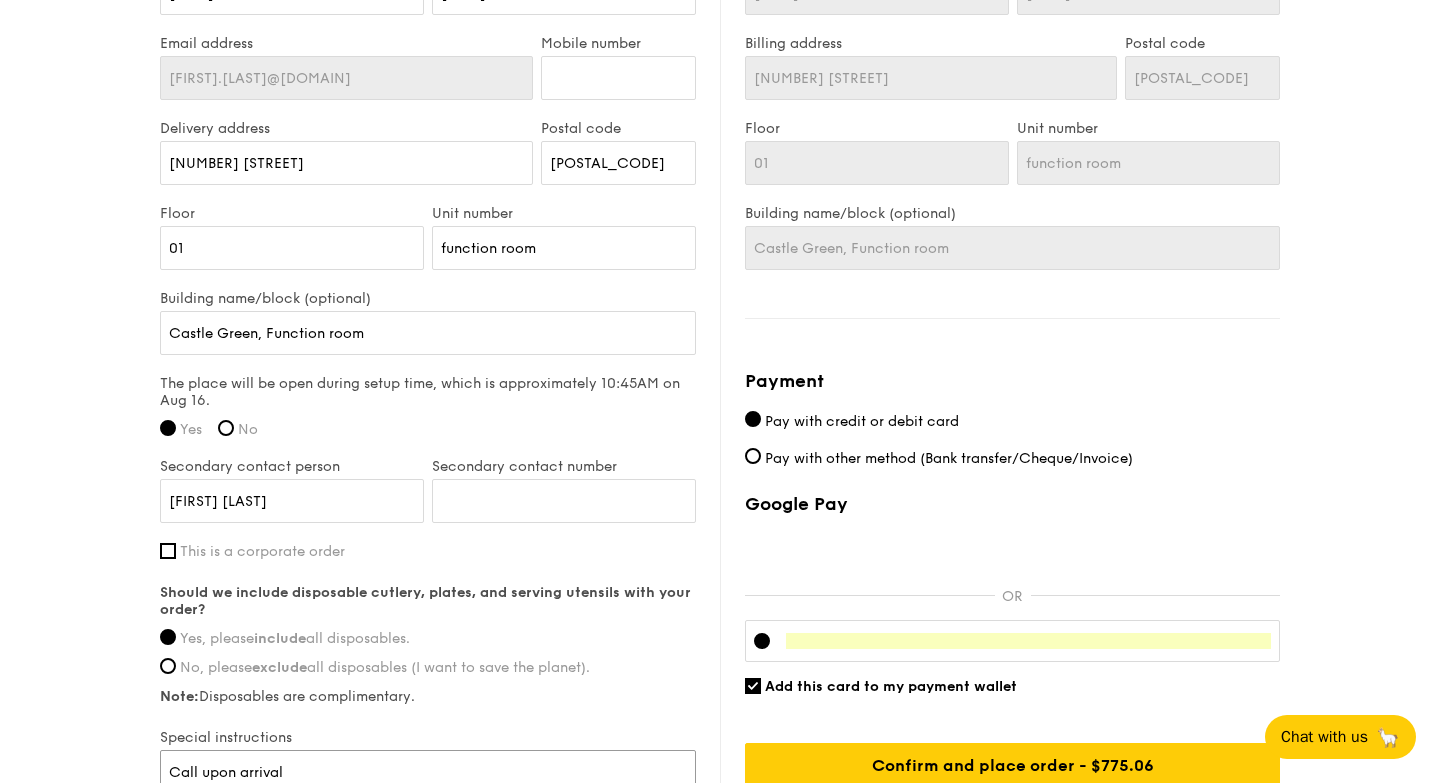 scroll, scrollTop: 1489, scrollLeft: 0, axis: vertical 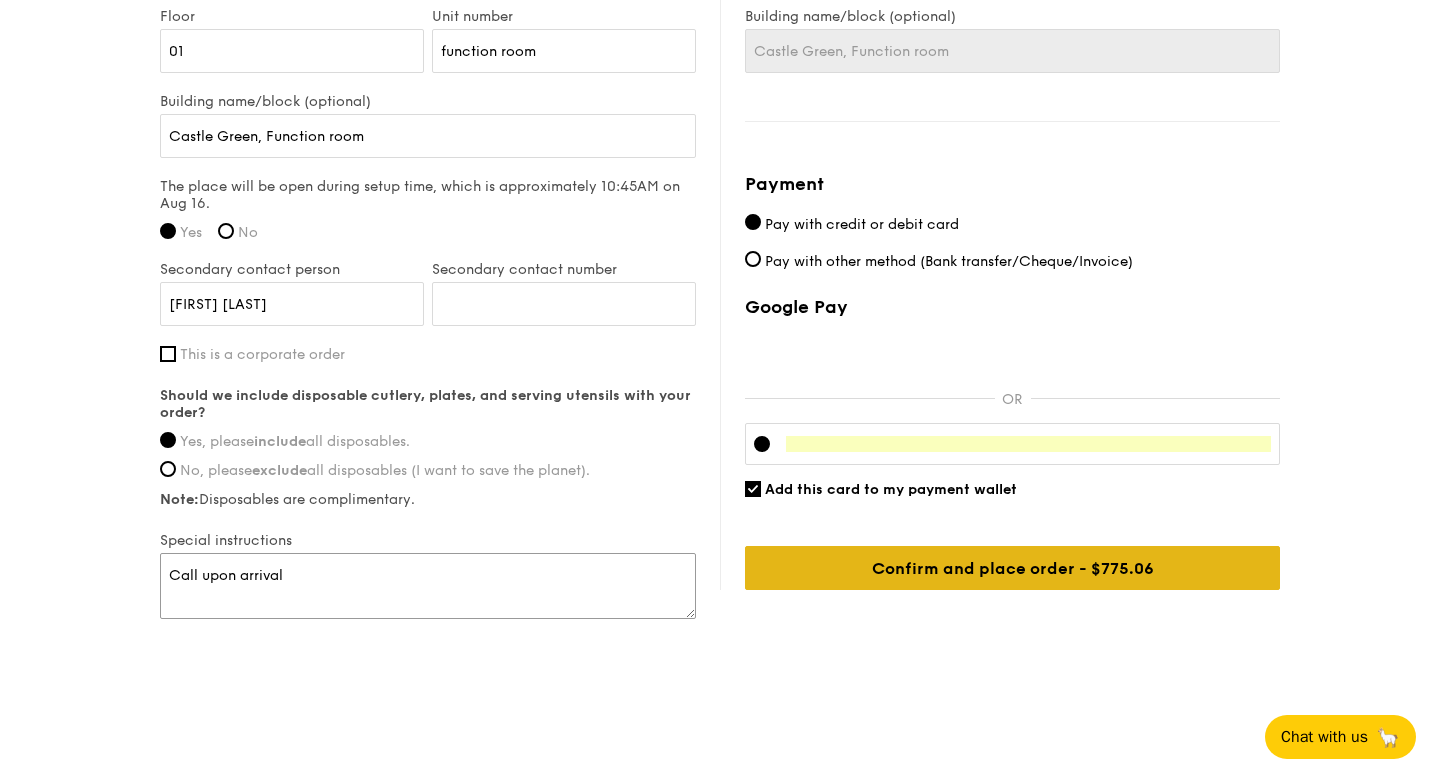 type on "Call upon arrival" 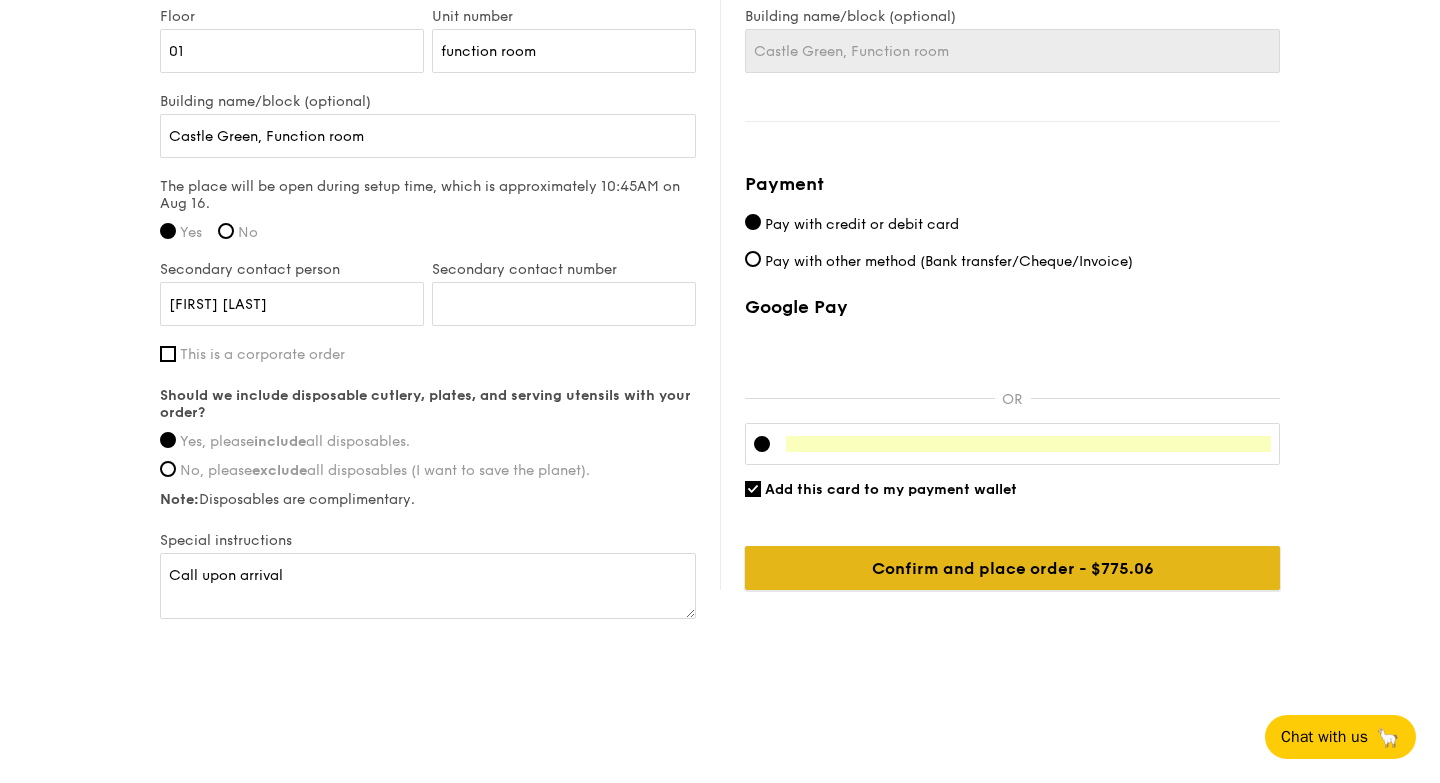 click on "Confirm and place order - $800.06" at bounding box center (1012, 568) 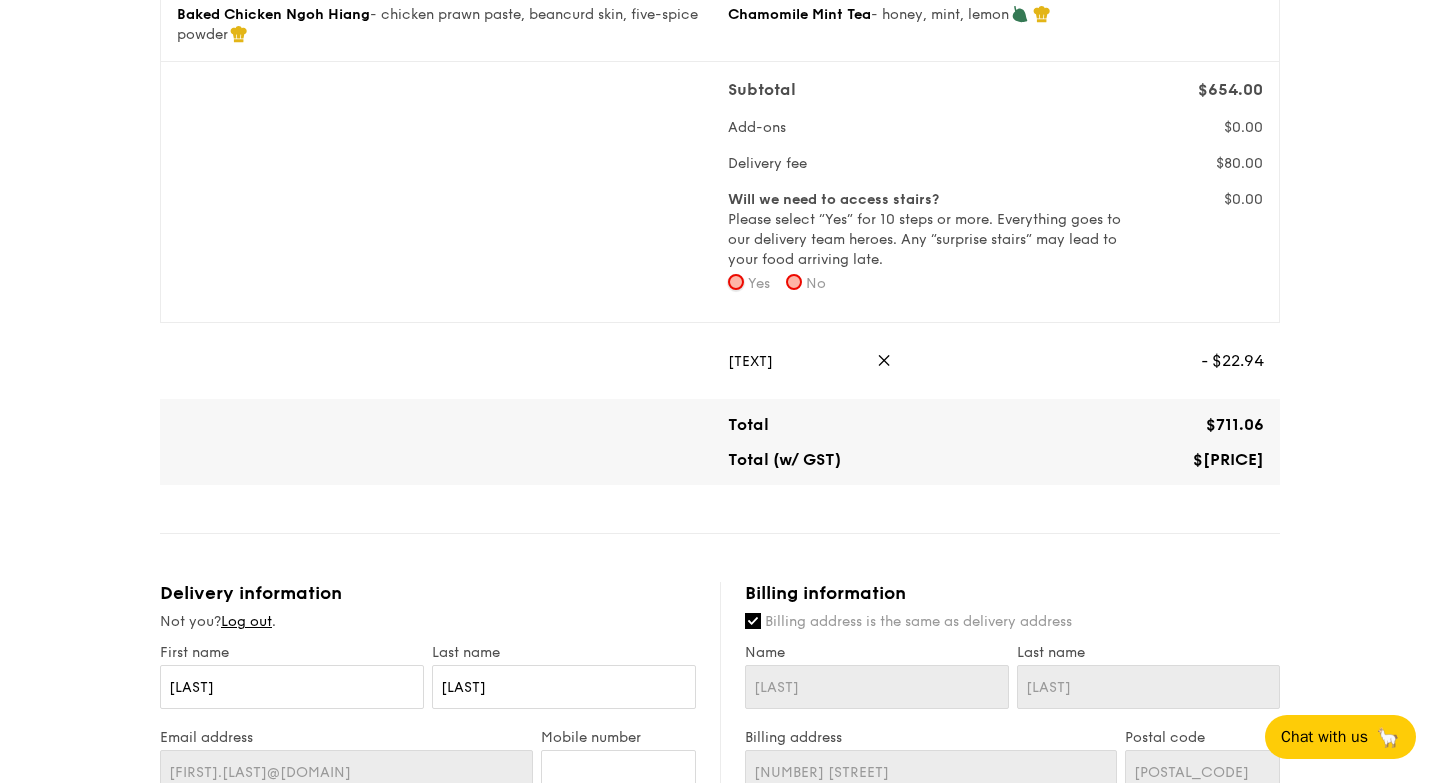 scroll, scrollTop: 596, scrollLeft: 0, axis: vertical 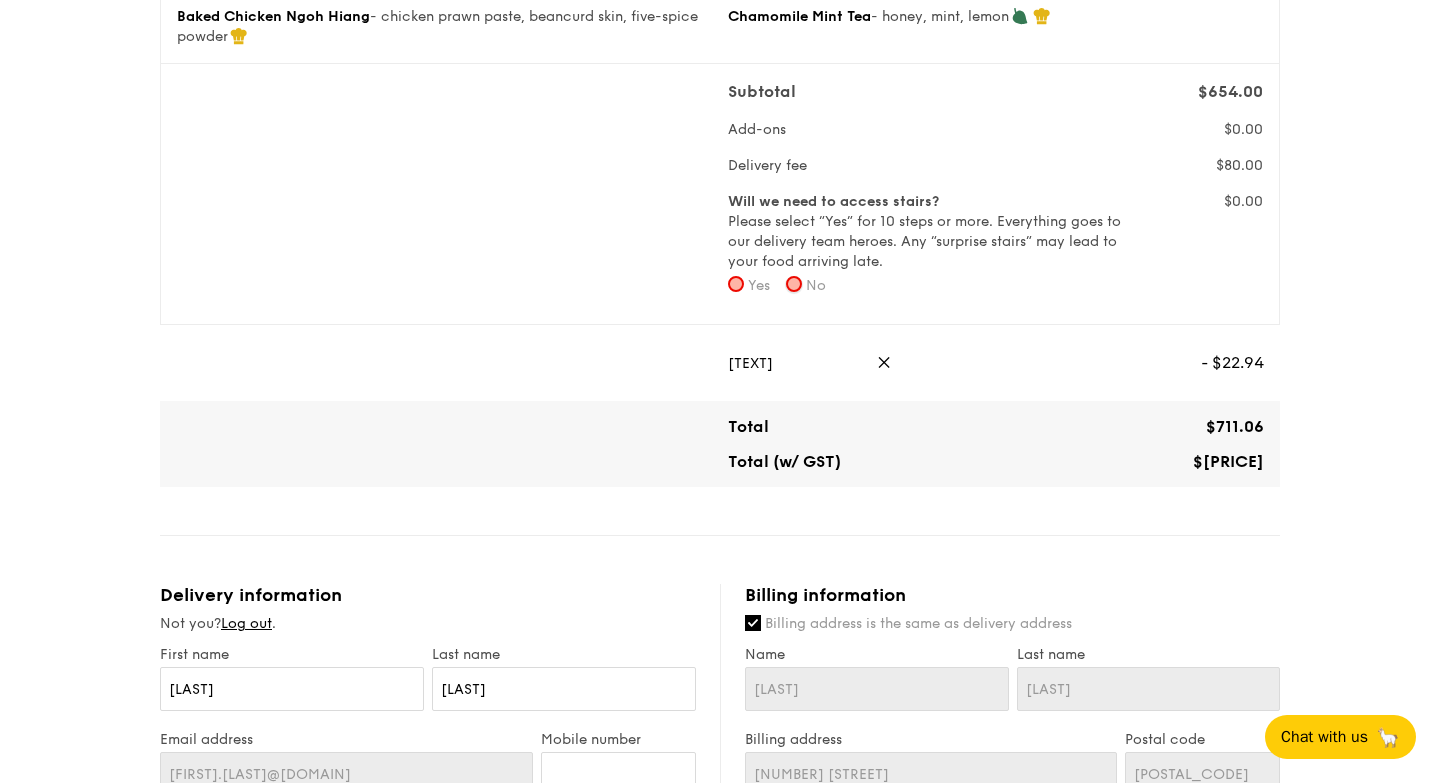 click on "No" at bounding box center (794, 284) 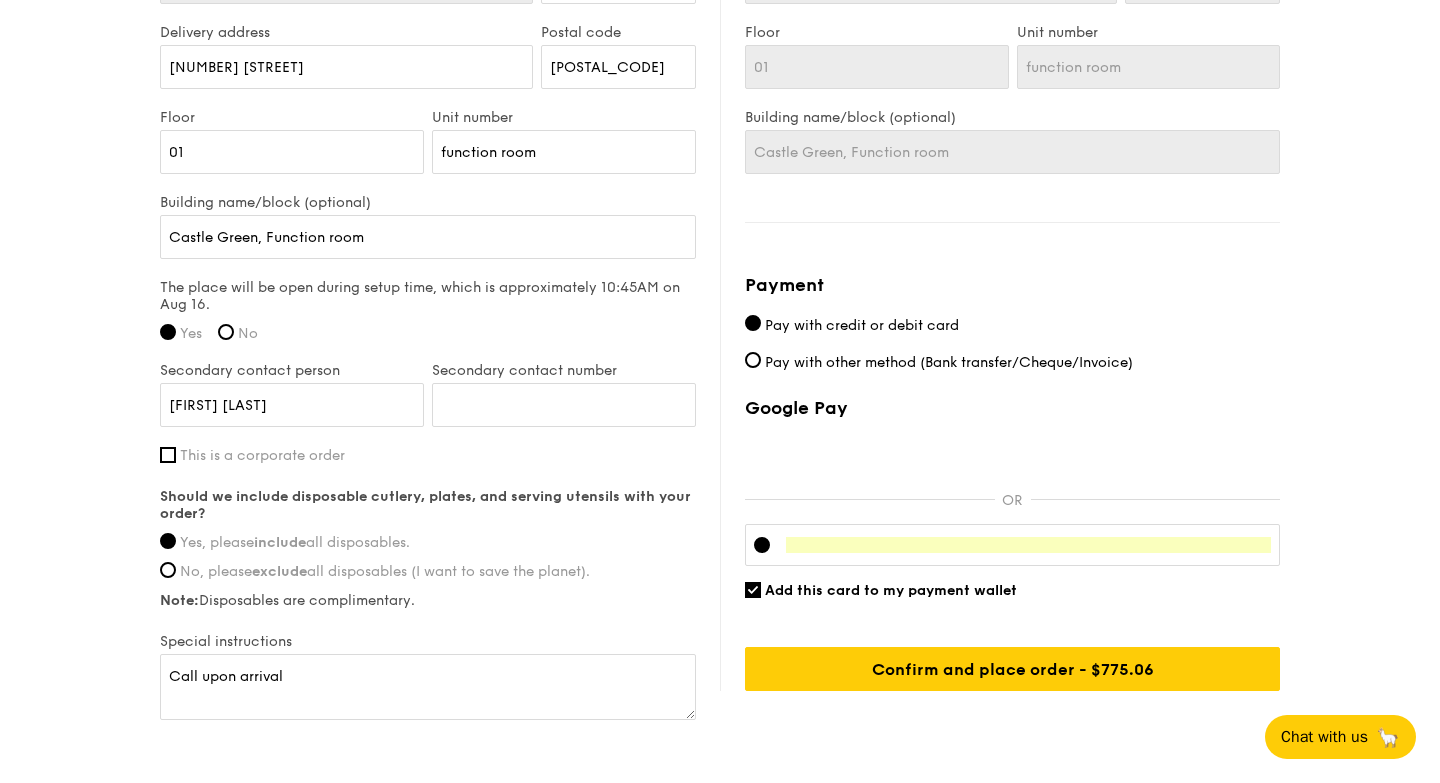 scroll, scrollTop: 1489, scrollLeft: 0, axis: vertical 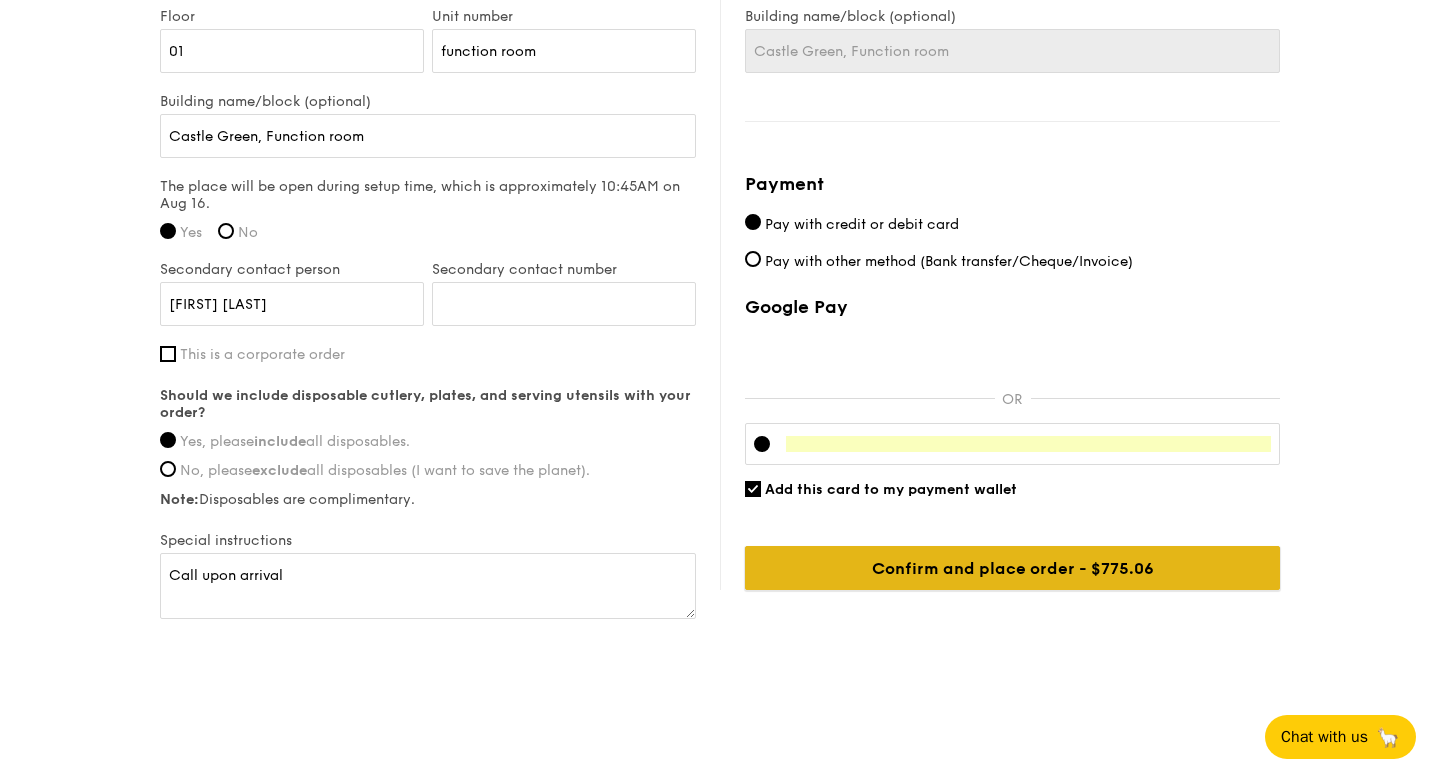 click on "Confirm and place order - $800.06" at bounding box center (1012, 568) 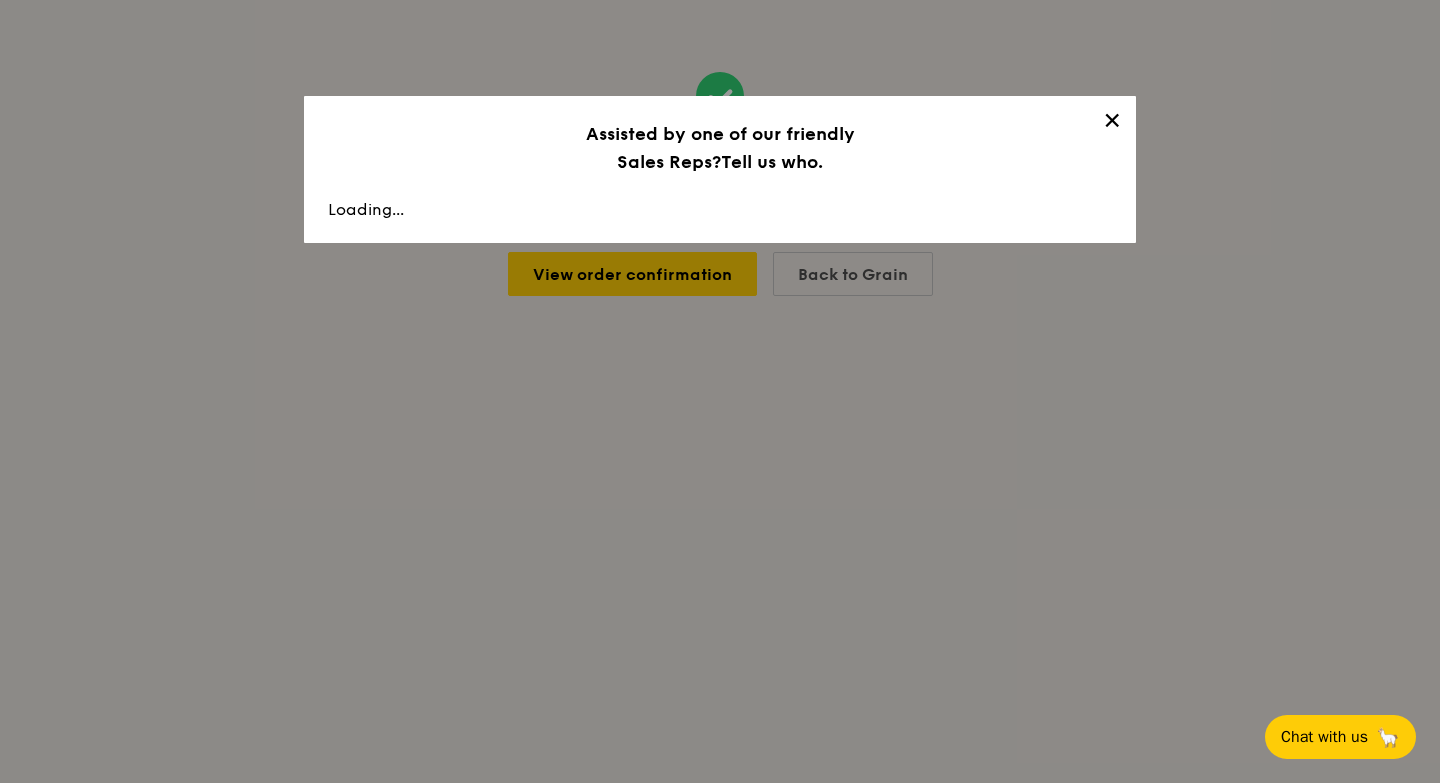 scroll, scrollTop: 0, scrollLeft: 0, axis: both 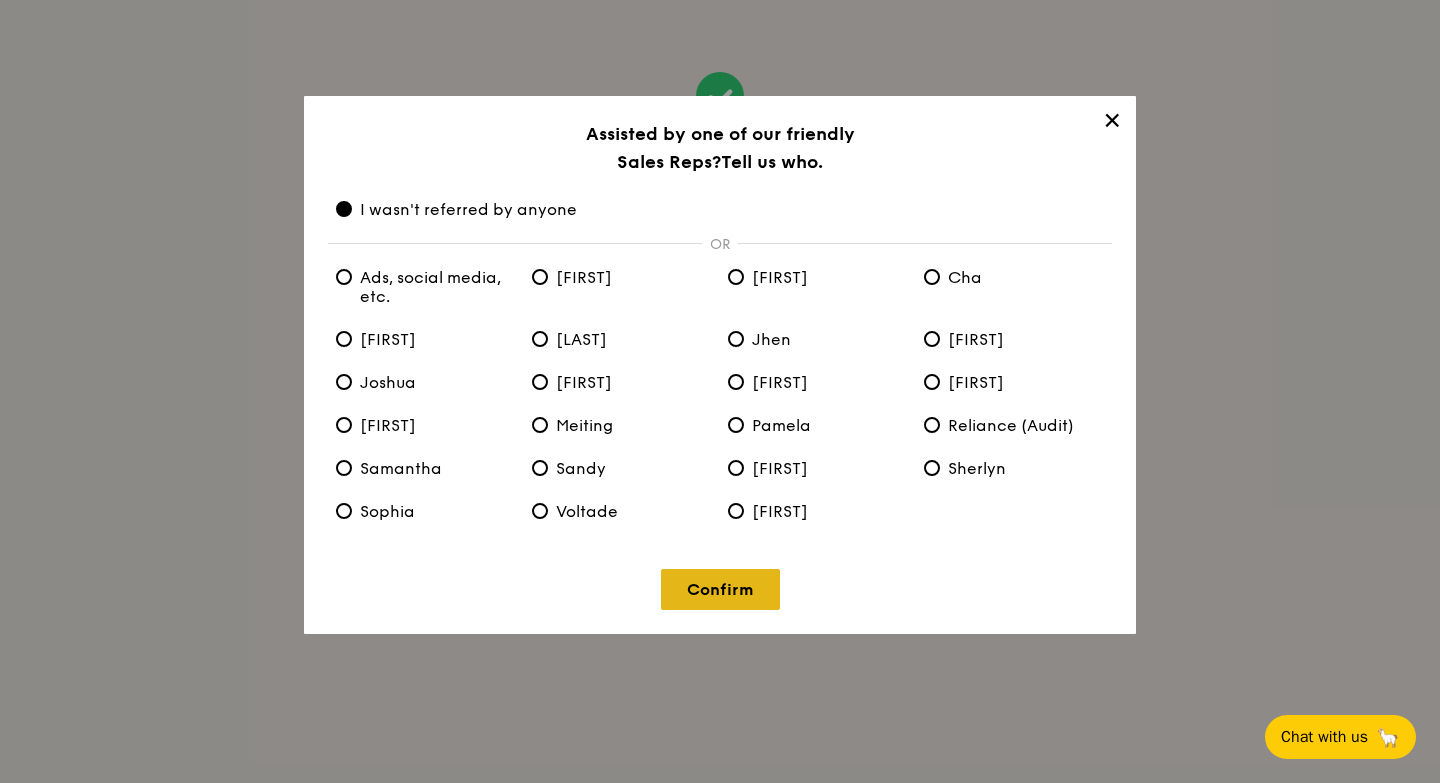 click on "Confirm" at bounding box center [720, 589] 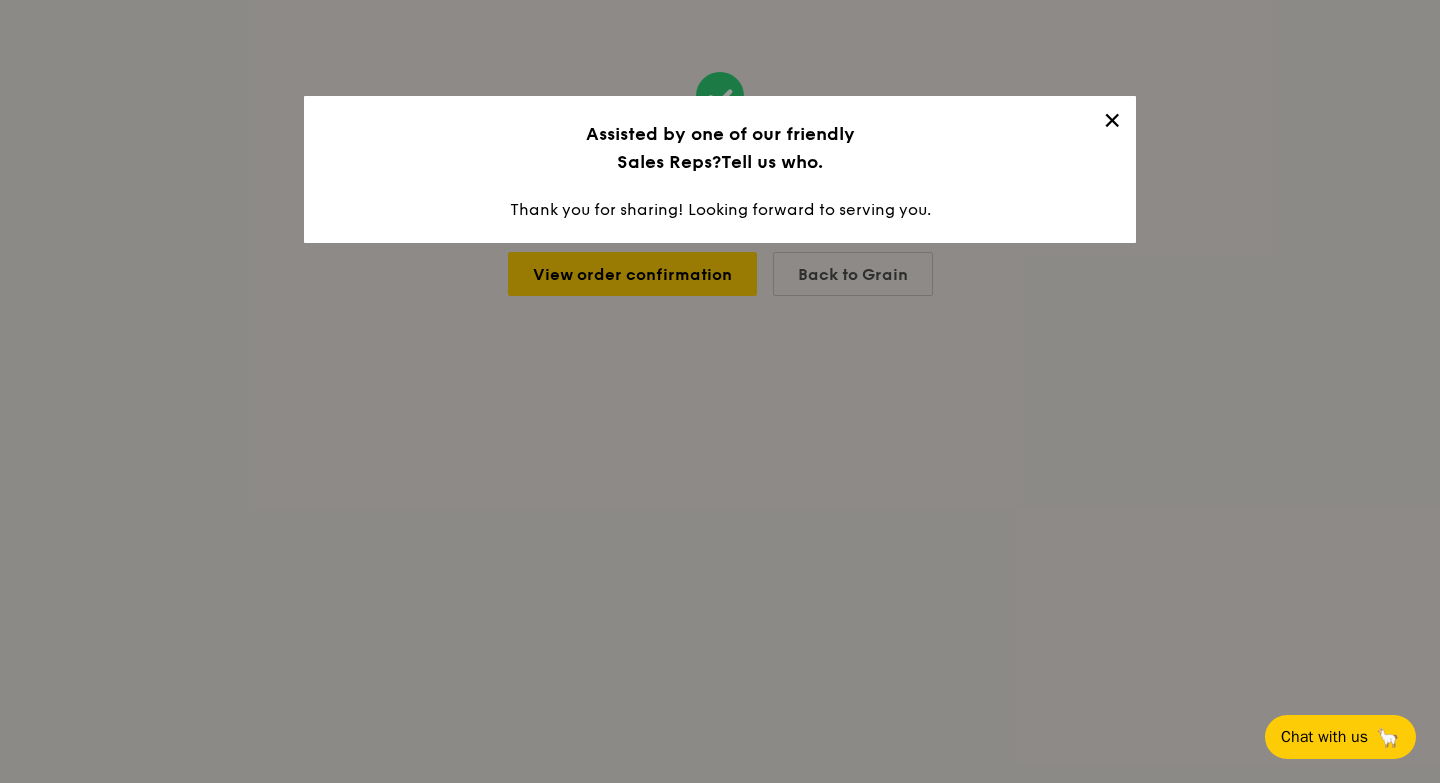 click on "✕
Assisted by one of our friendly Sales Reps?  Tell us who.
Thank you for sharing! Looking forward to serving you." at bounding box center [720, 169] 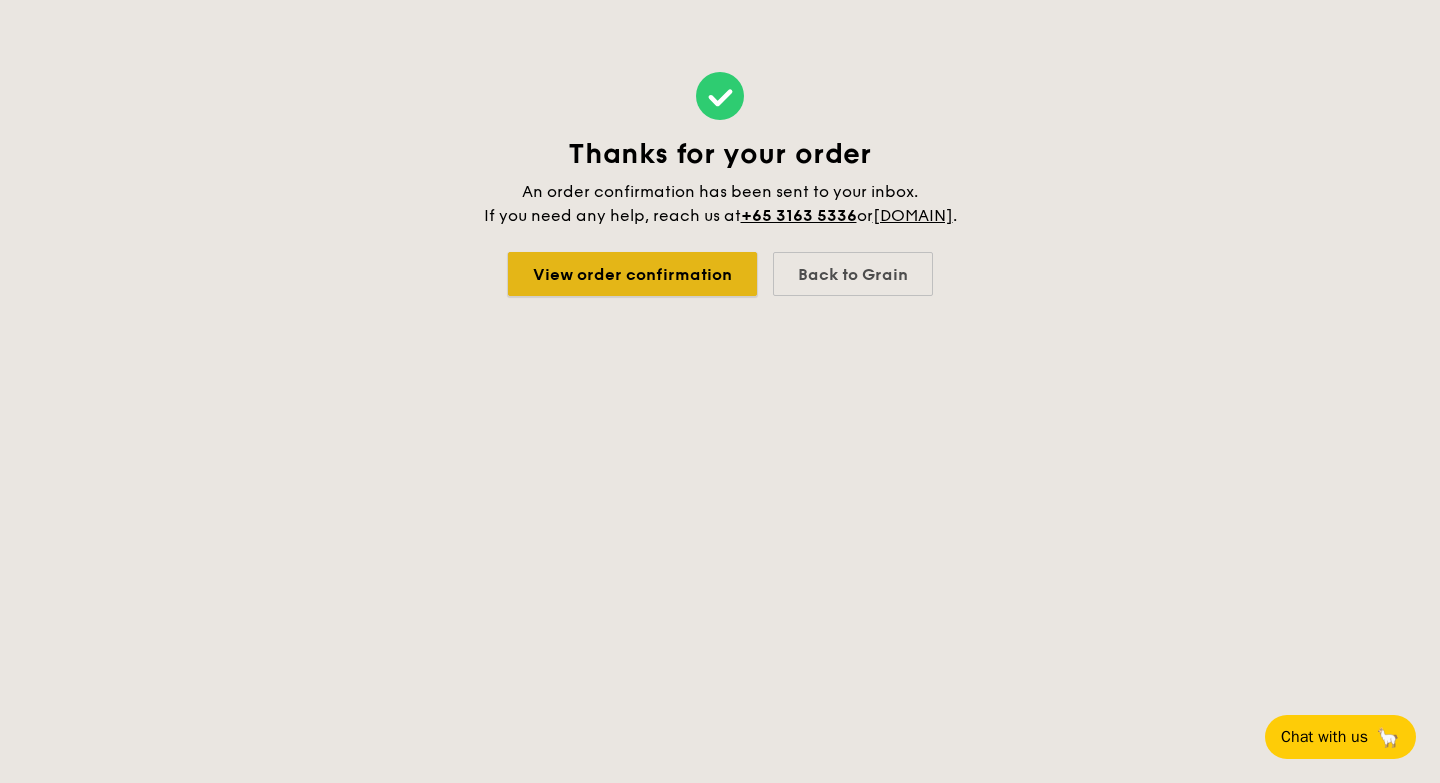 click on "View order confirmation" at bounding box center (632, 274) 